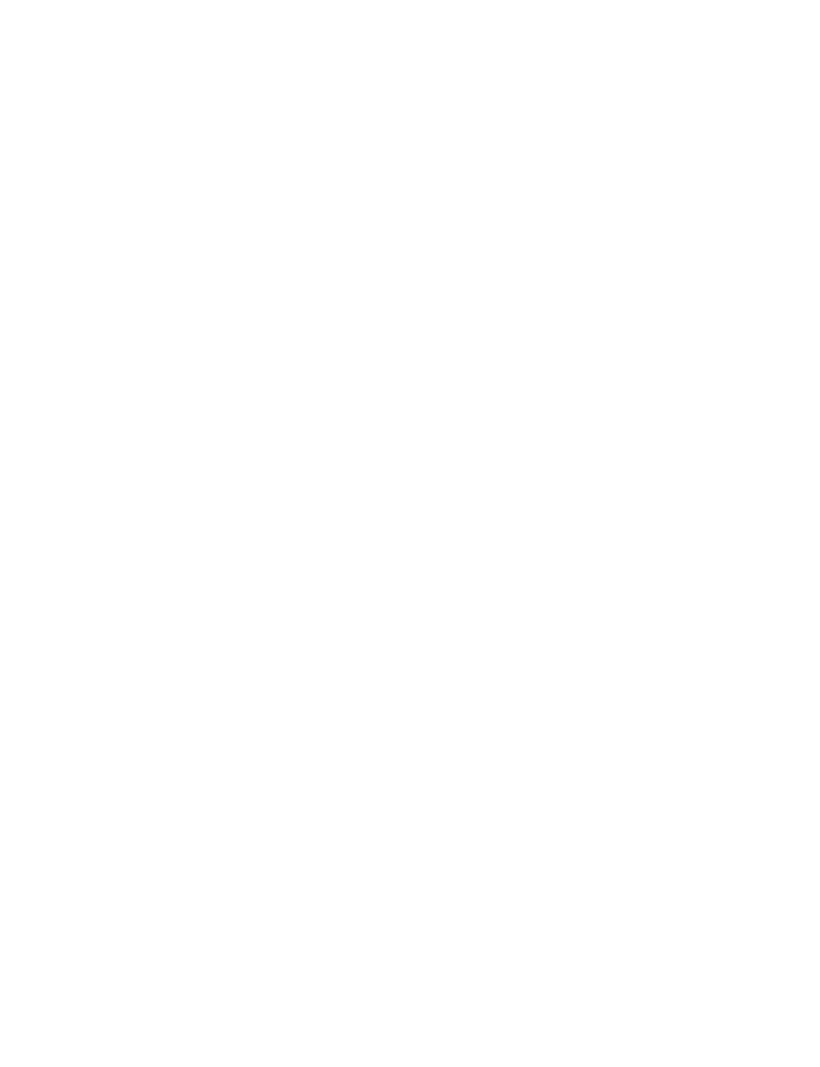 scroll, scrollTop: 0, scrollLeft: 0, axis: both 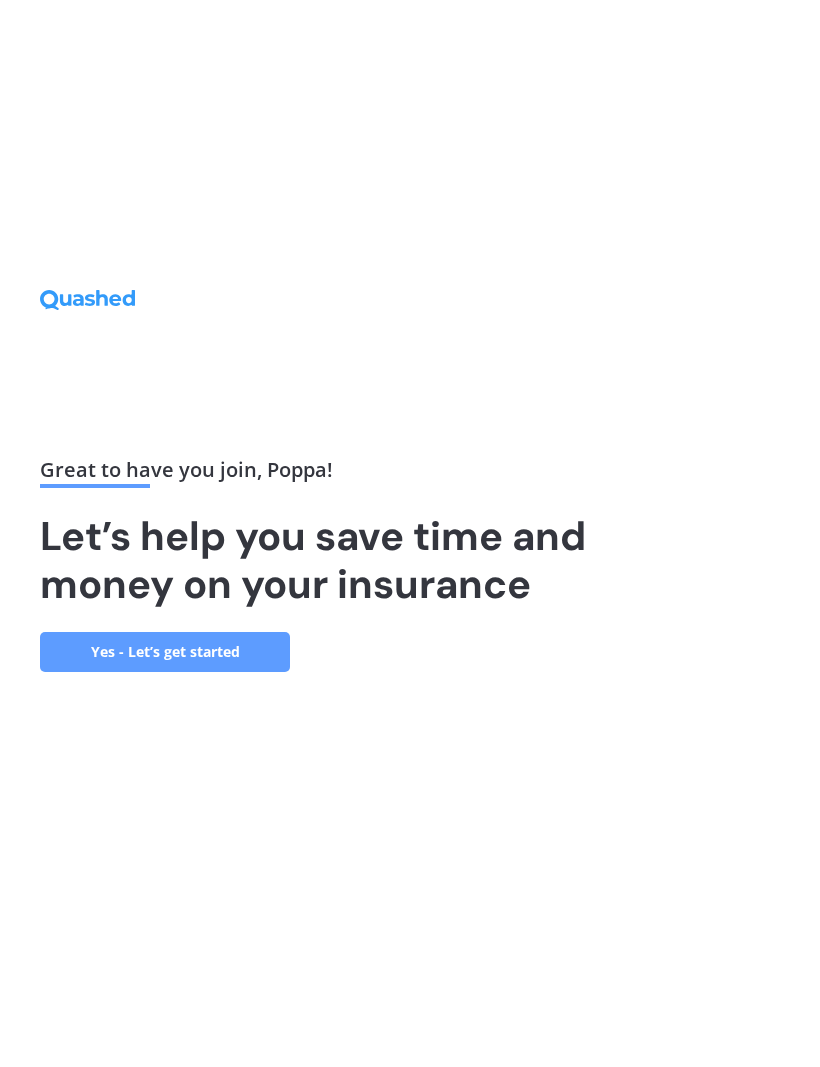 click on "Yes - Let’s get started" at bounding box center [165, 652] 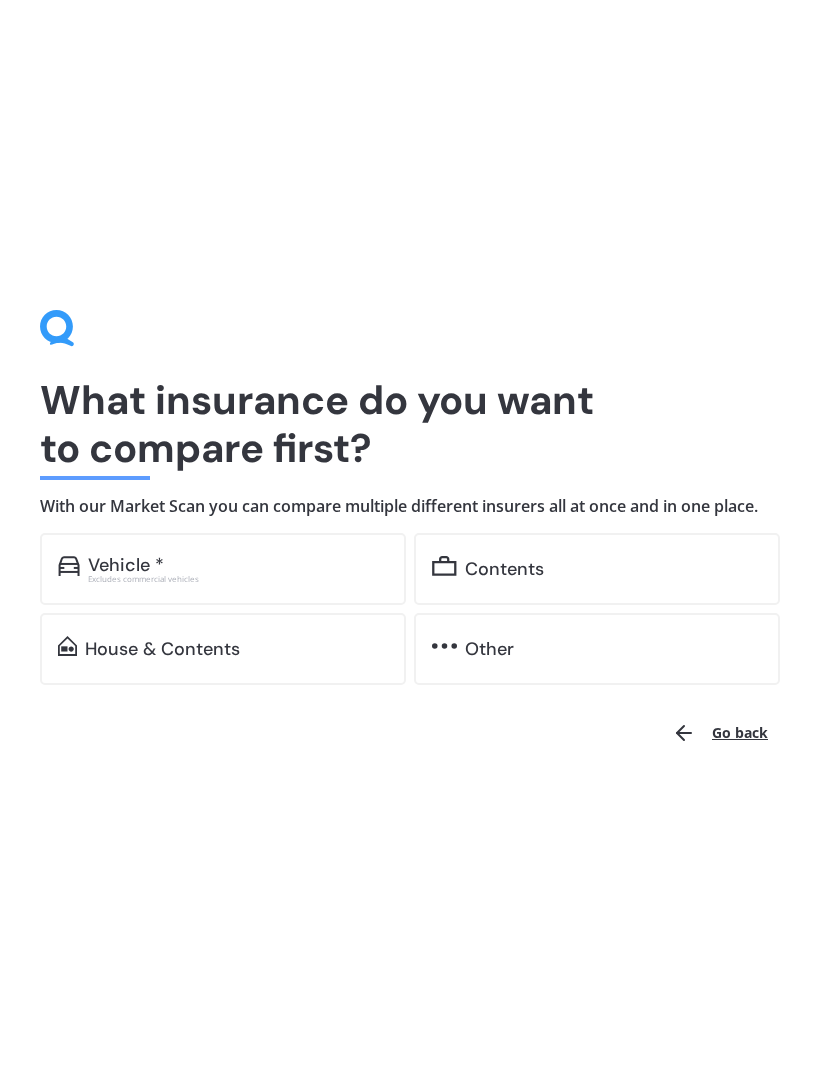 click on "Contents" at bounding box center [504, 569] 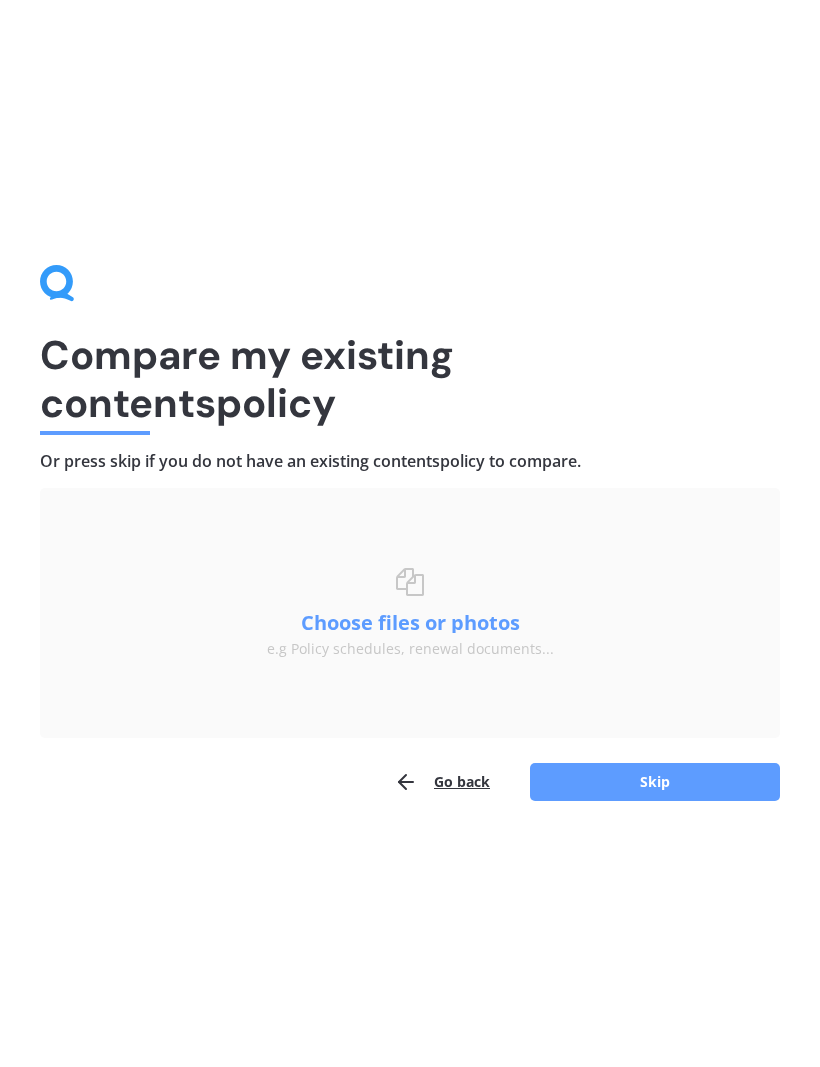 click on "Skip" at bounding box center [655, 782] 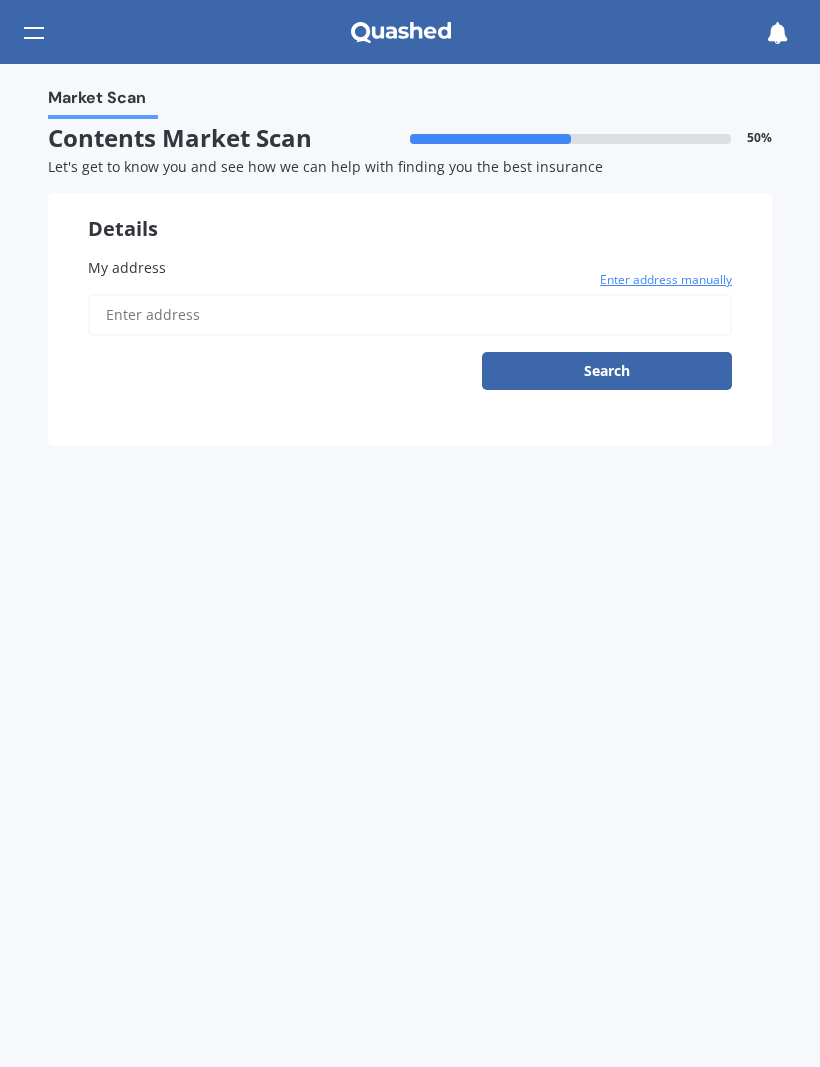 click on "My address" at bounding box center (127, 267) 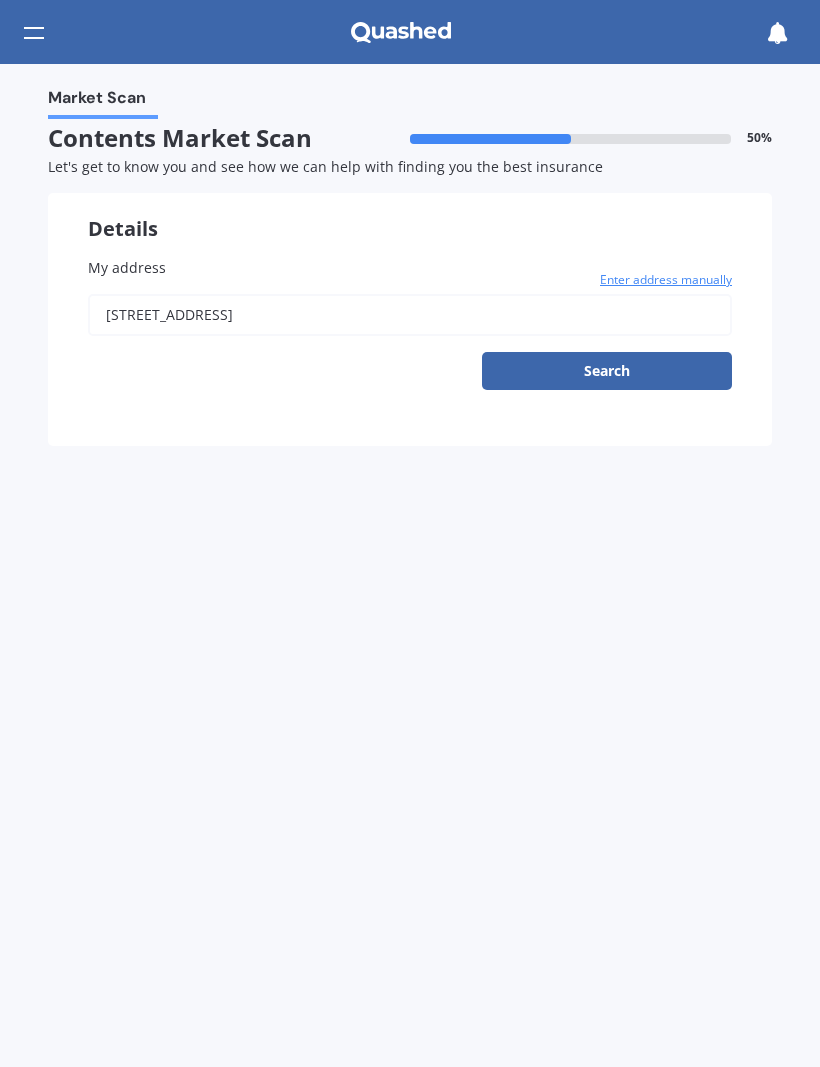 type on "[STREET_ADDRESS][PERSON_NAME]" 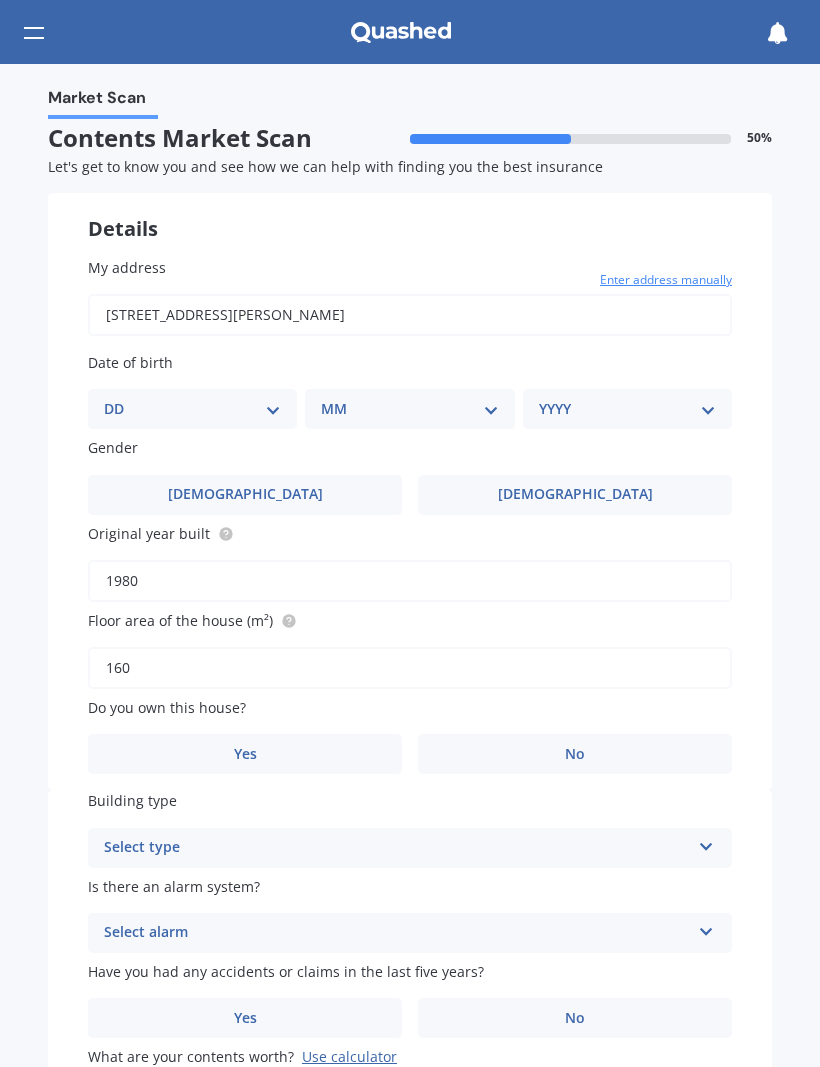 click on "DD 01 02 03 04 05 06 07 08 09 10 11 12 13 14 15 16 17 18 19 20 21 22 23 24 25 26 27 28 29 30 31" at bounding box center [192, 409] 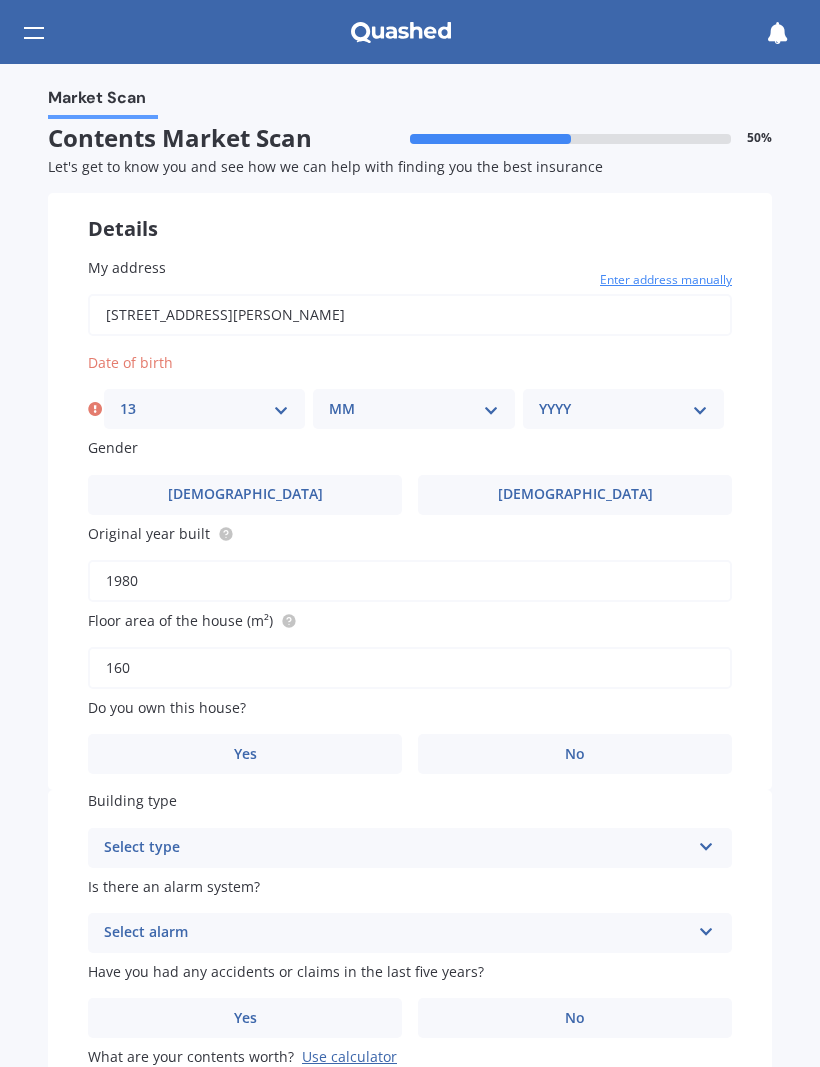 click on "MM 01 02 03 04 05 06 07 08 09 10 11 12" at bounding box center [413, 409] 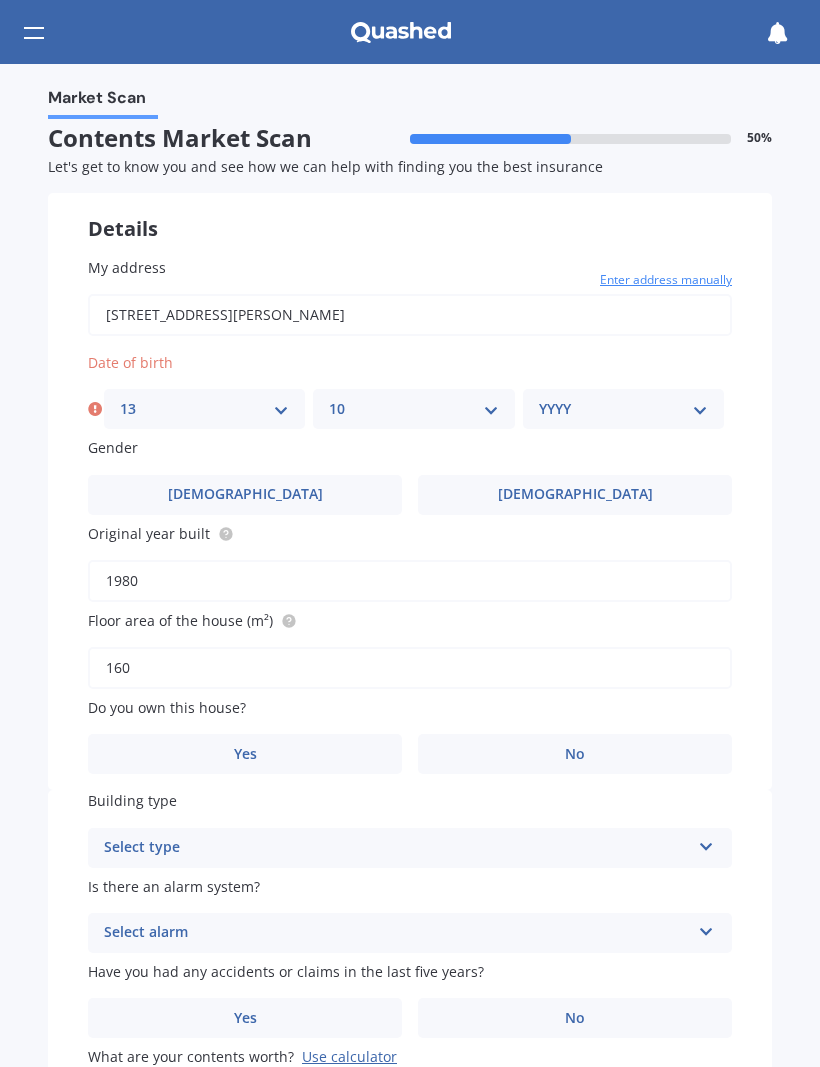 click on "YYYY 2009 2008 2007 2006 2005 2004 2003 2002 2001 2000 1999 1998 1997 1996 1995 1994 1993 1992 1991 1990 1989 1988 1987 1986 1985 1984 1983 1982 1981 1980 1979 1978 1977 1976 1975 1974 1973 1972 1971 1970 1969 1968 1967 1966 1965 1964 1963 1962 1961 1960 1959 1958 1957 1956 1955 1954 1953 1952 1951 1950 1949 1948 1947 1946 1945 1944 1943 1942 1941 1940 1939 1938 1937 1936 1935 1934 1933 1932 1931 1930 1929 1928 1927 1926 1925 1924 1923 1922 1921 1920 1919 1918 1917 1916 1915 1914 1913 1912 1911 1910" at bounding box center (623, 409) 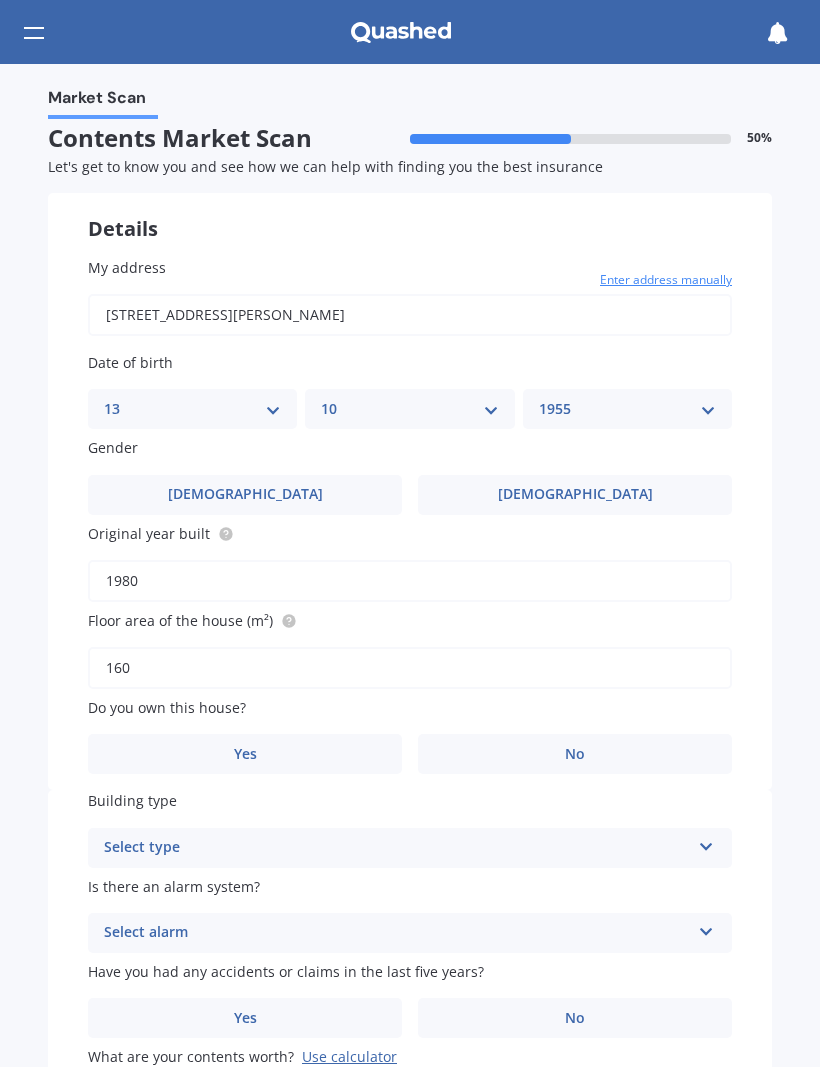 click on "[DEMOGRAPHIC_DATA]" at bounding box center [245, 495] 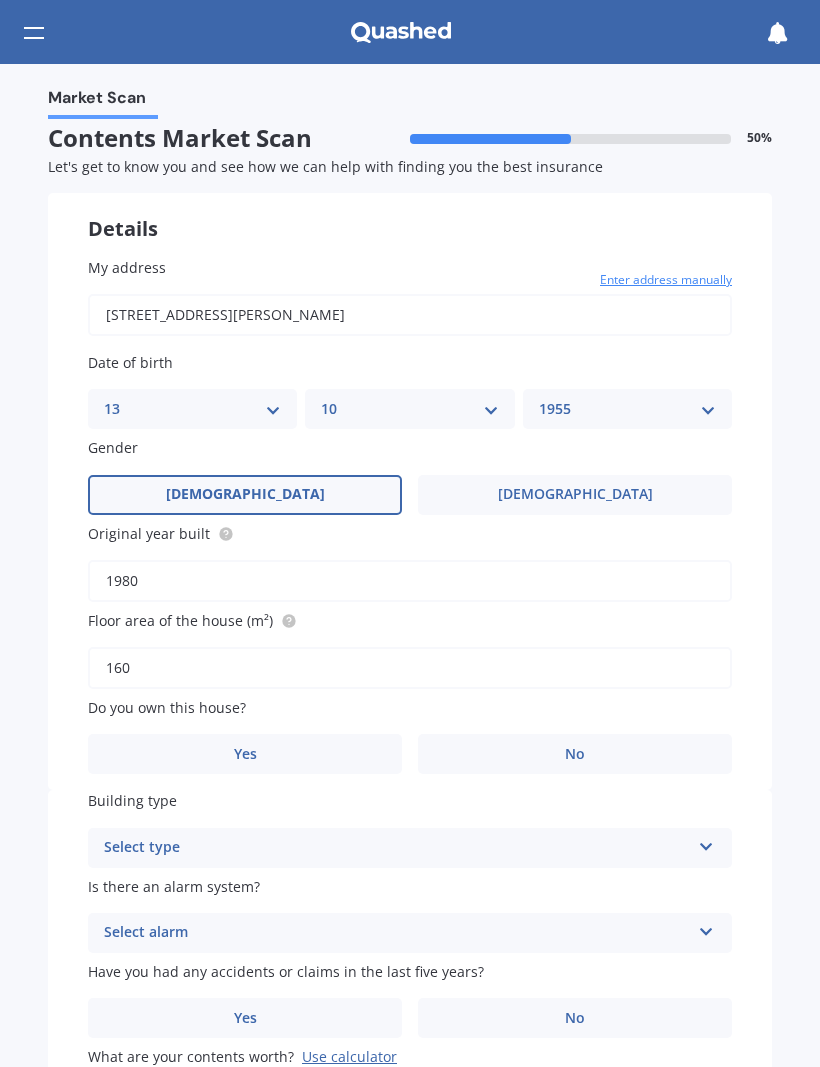 click on "Yes" at bounding box center (245, 754) 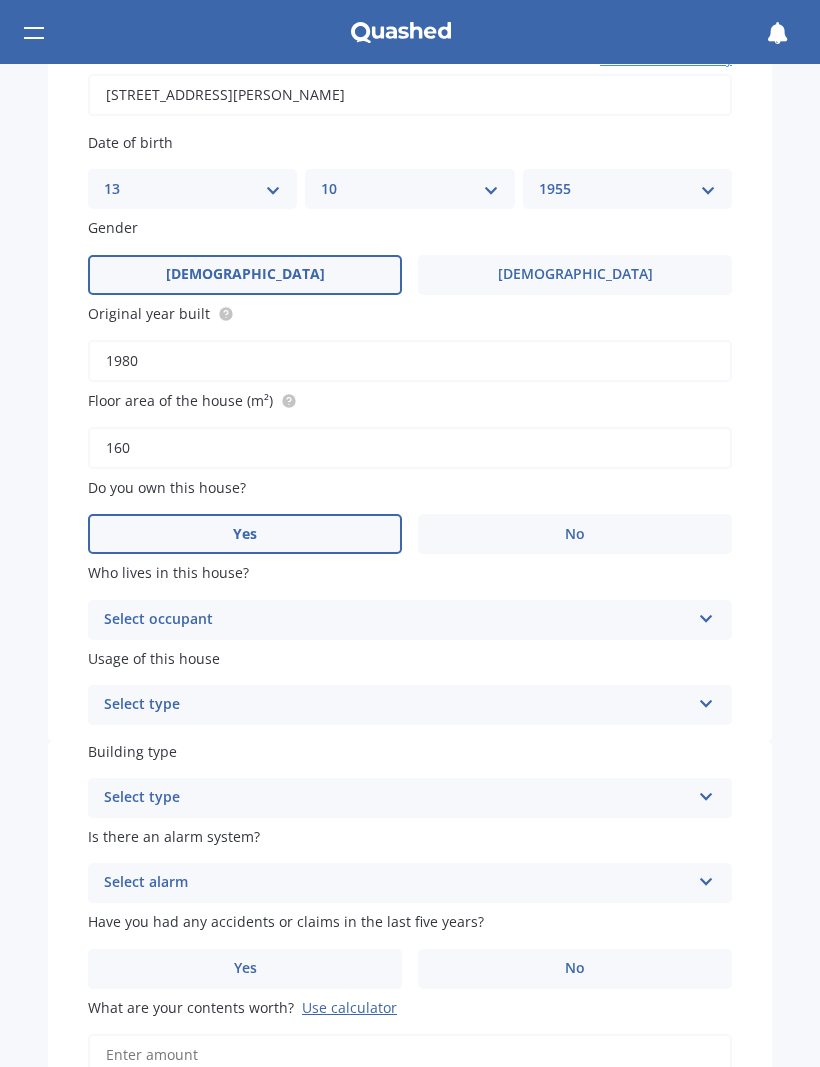 scroll, scrollTop: 236, scrollLeft: 0, axis: vertical 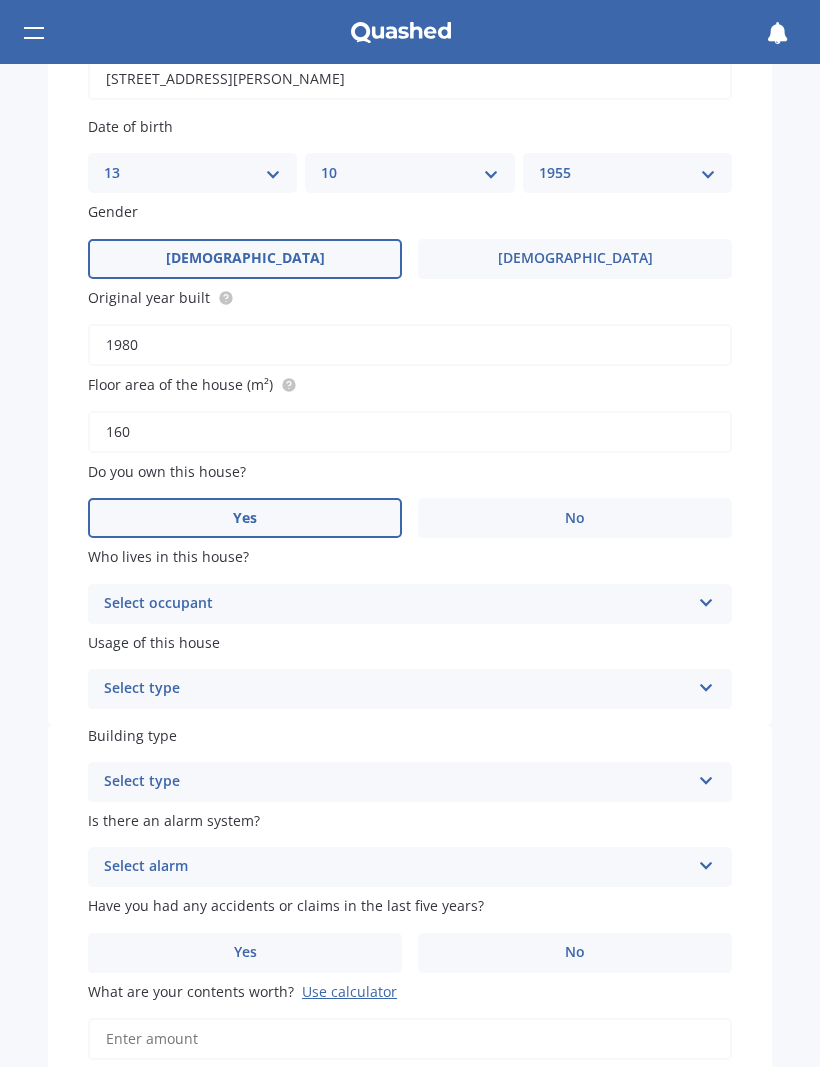 click at bounding box center (706, 599) 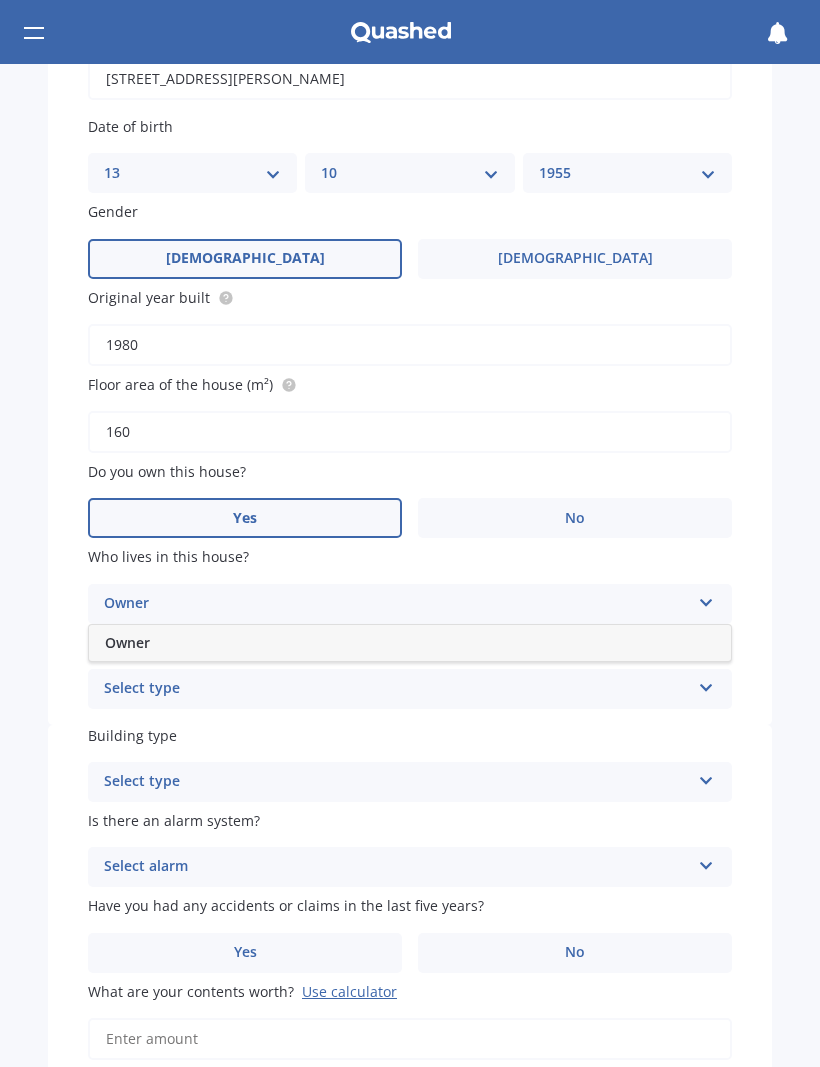 click on "Owner" at bounding box center (410, 643) 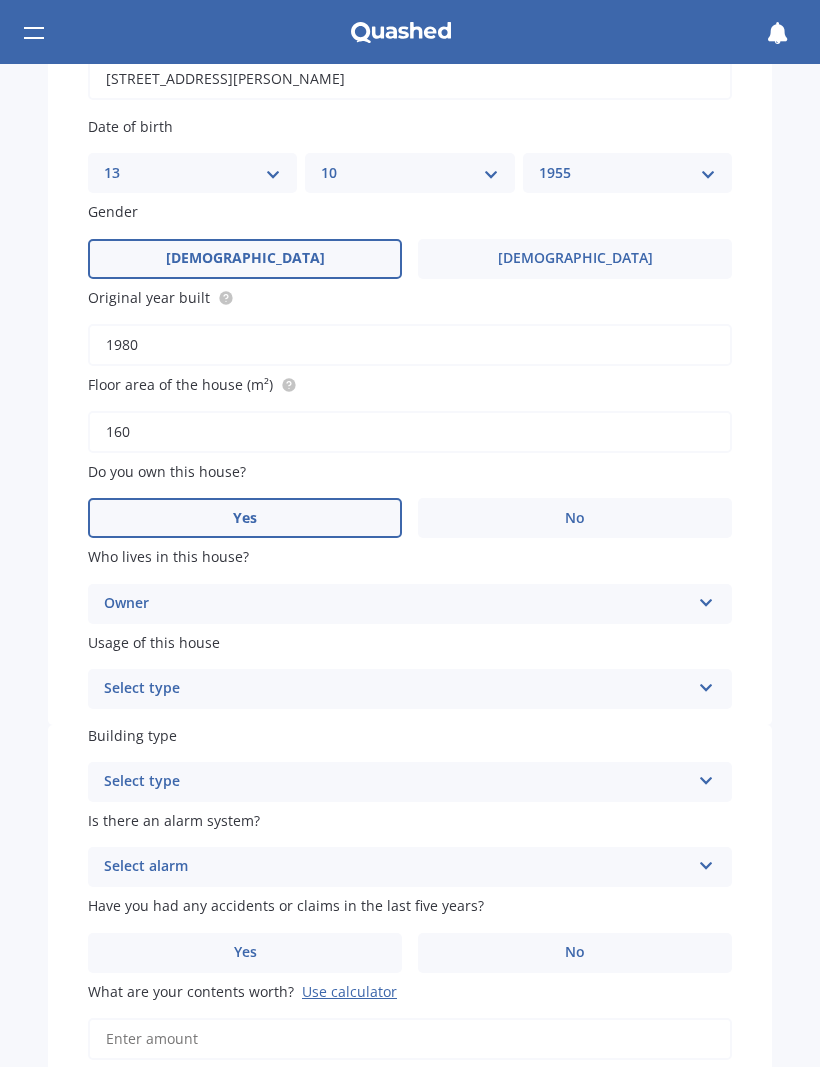 click at bounding box center [706, 684] 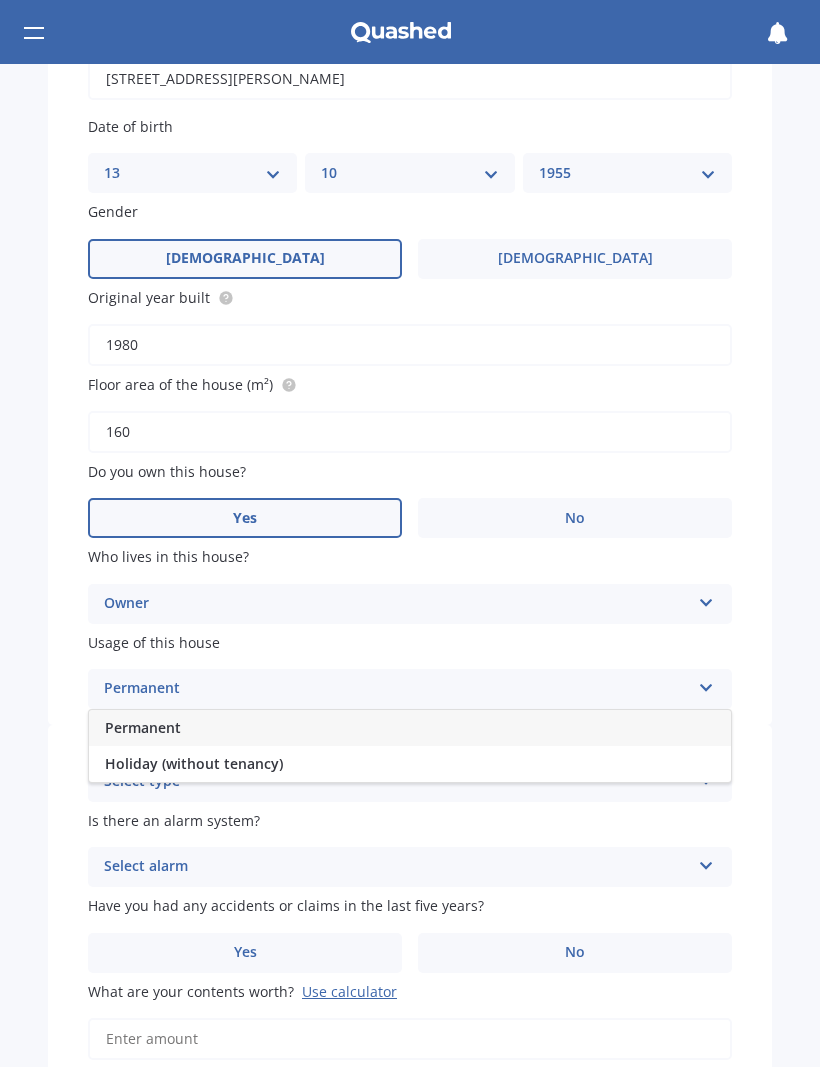 click on "Permanent" at bounding box center (143, 727) 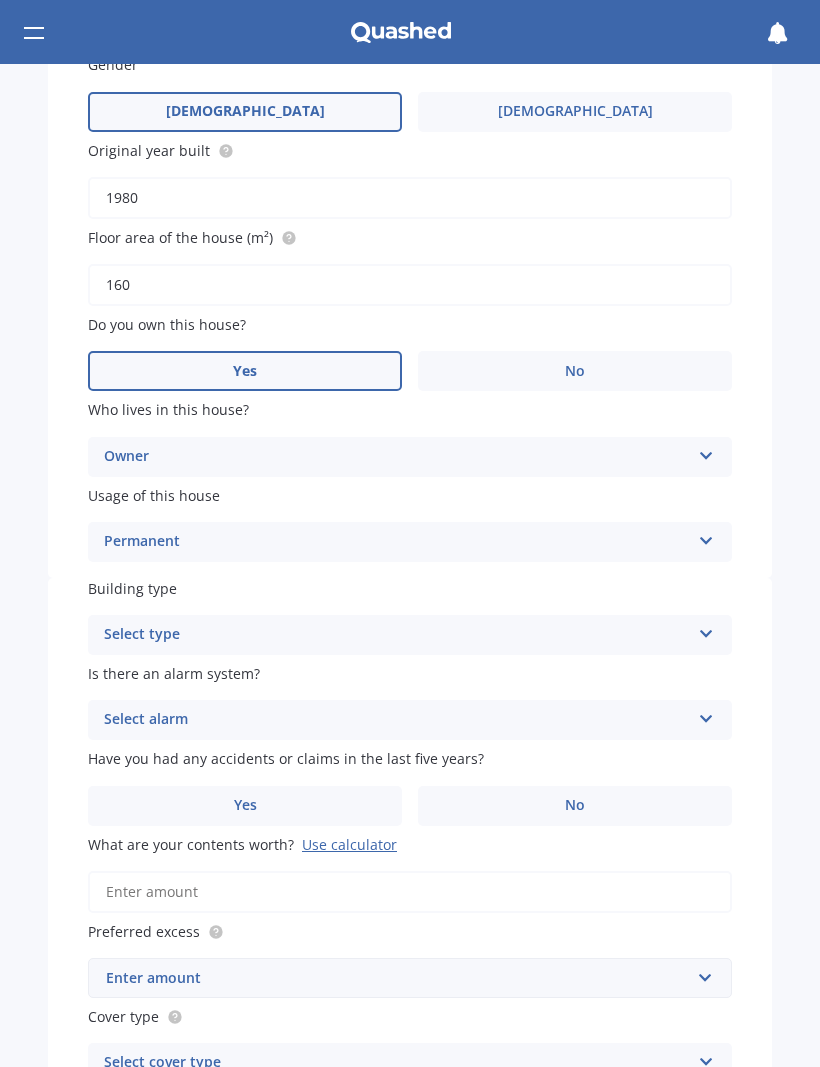 scroll, scrollTop: 384, scrollLeft: 0, axis: vertical 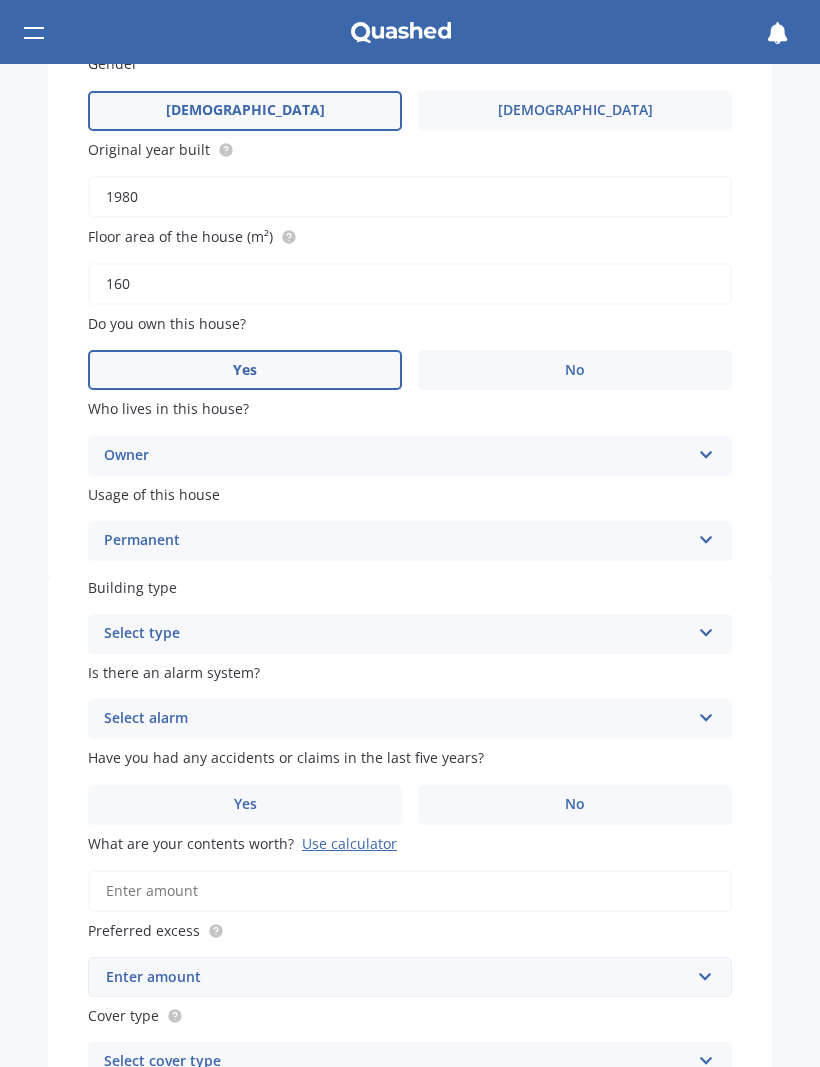 click at bounding box center [706, 629] 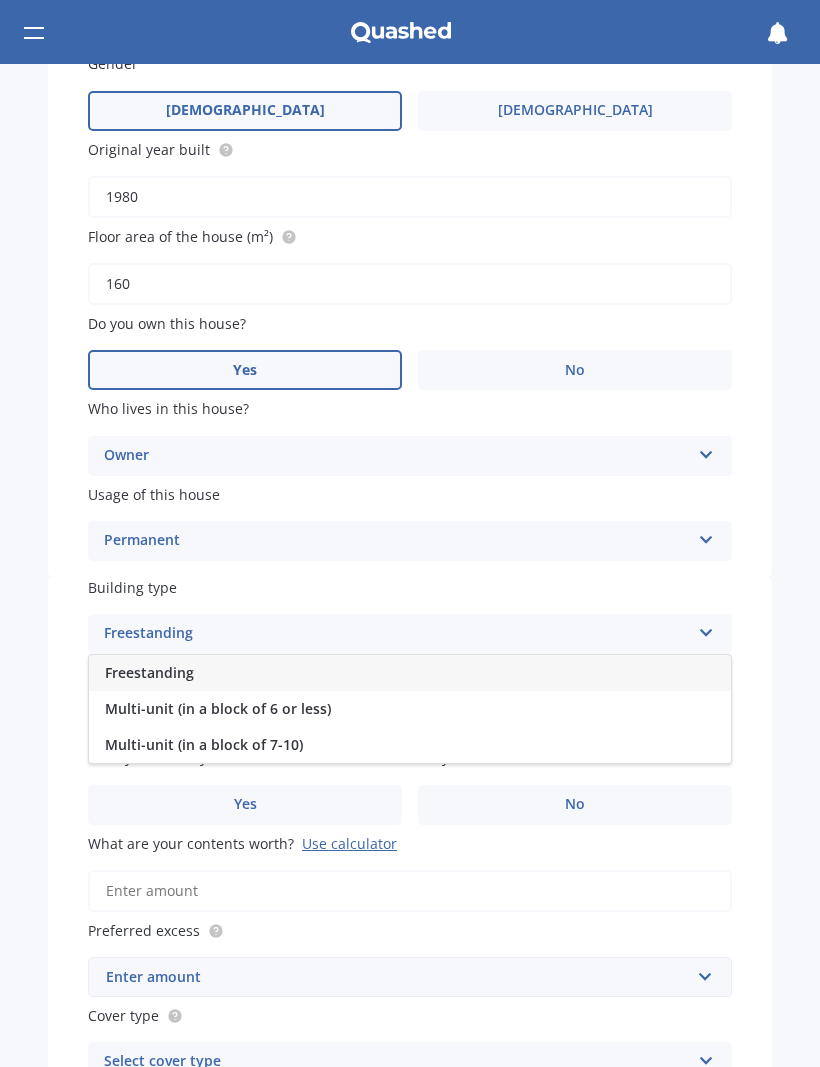 click on "Freestanding" at bounding box center (149, 672) 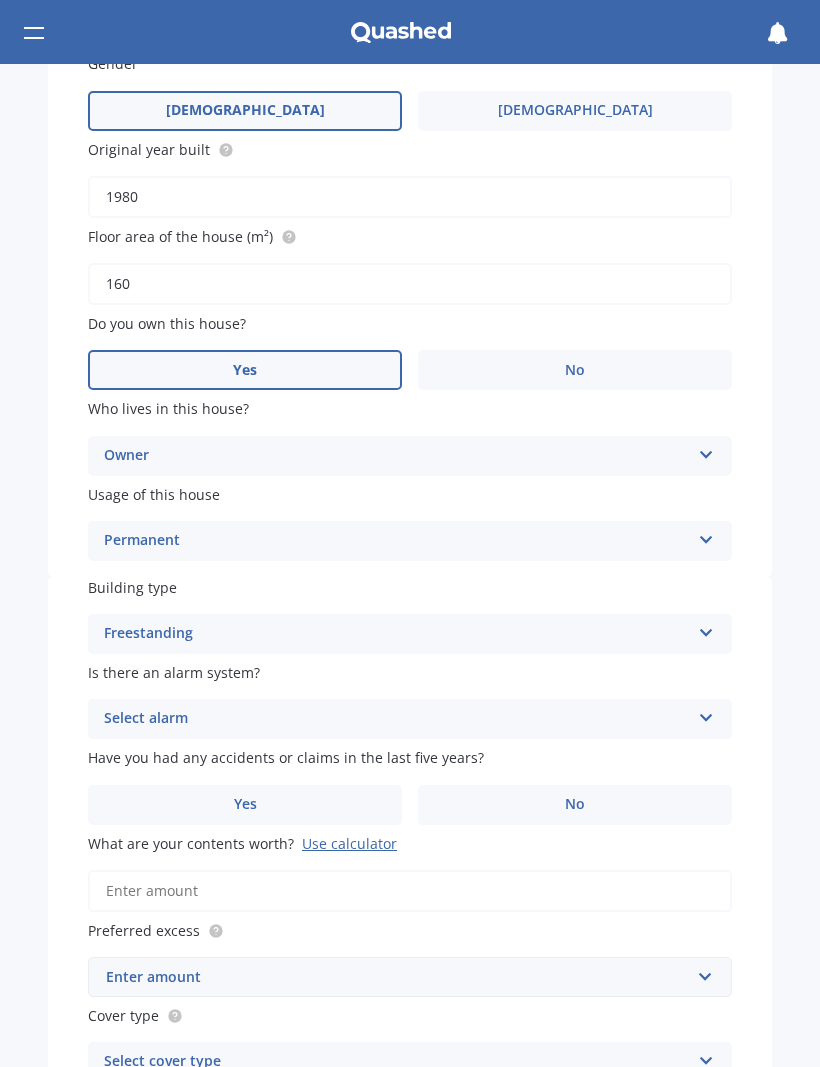 click at bounding box center (706, 714) 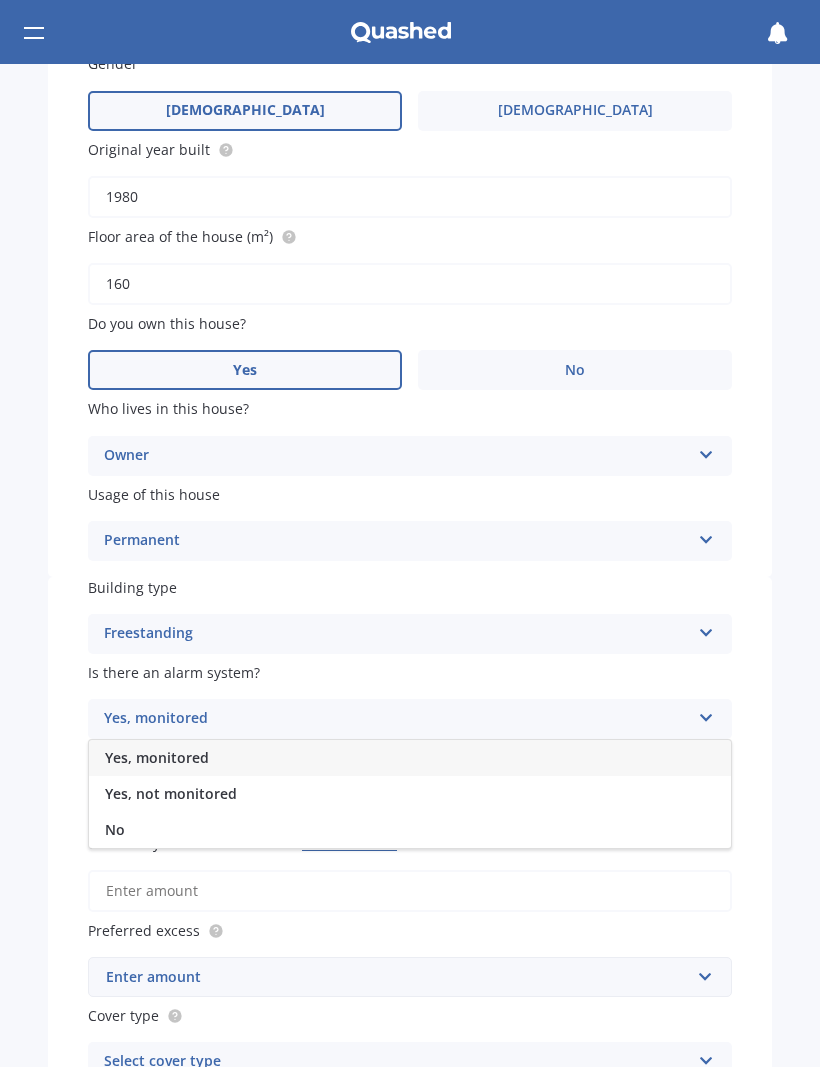 click on "Yes, not monitored" at bounding box center [171, 793] 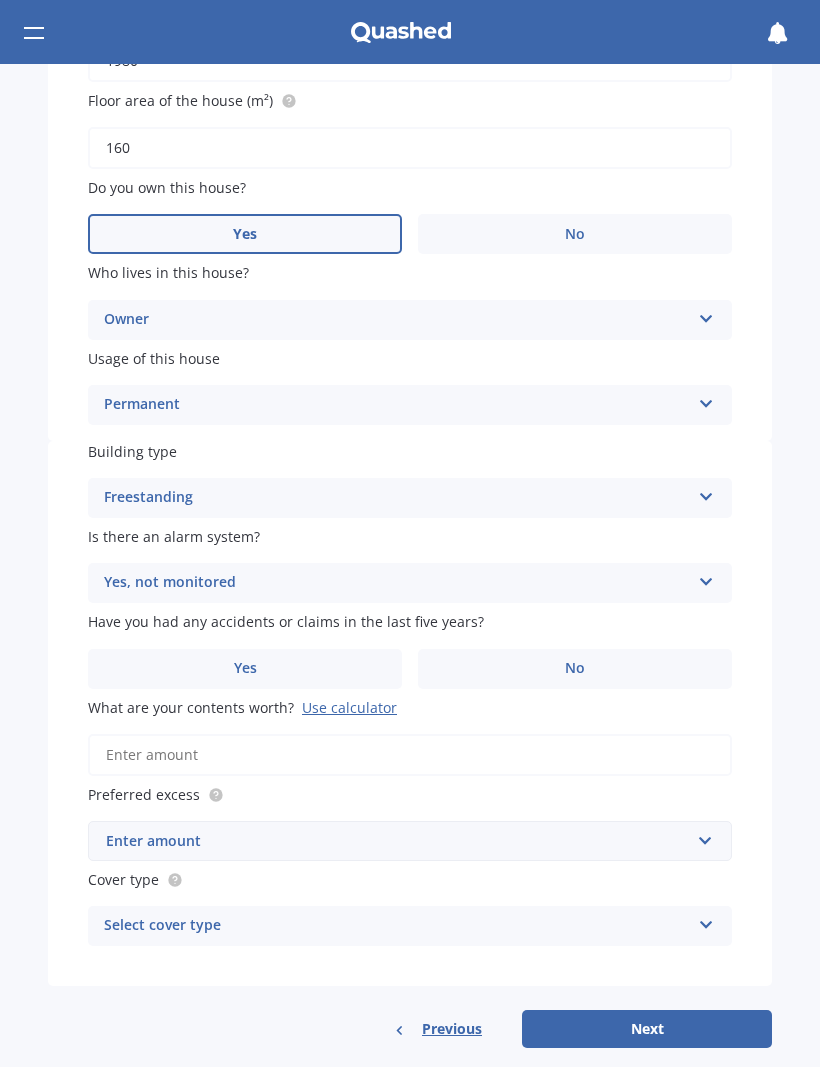scroll, scrollTop: 519, scrollLeft: 0, axis: vertical 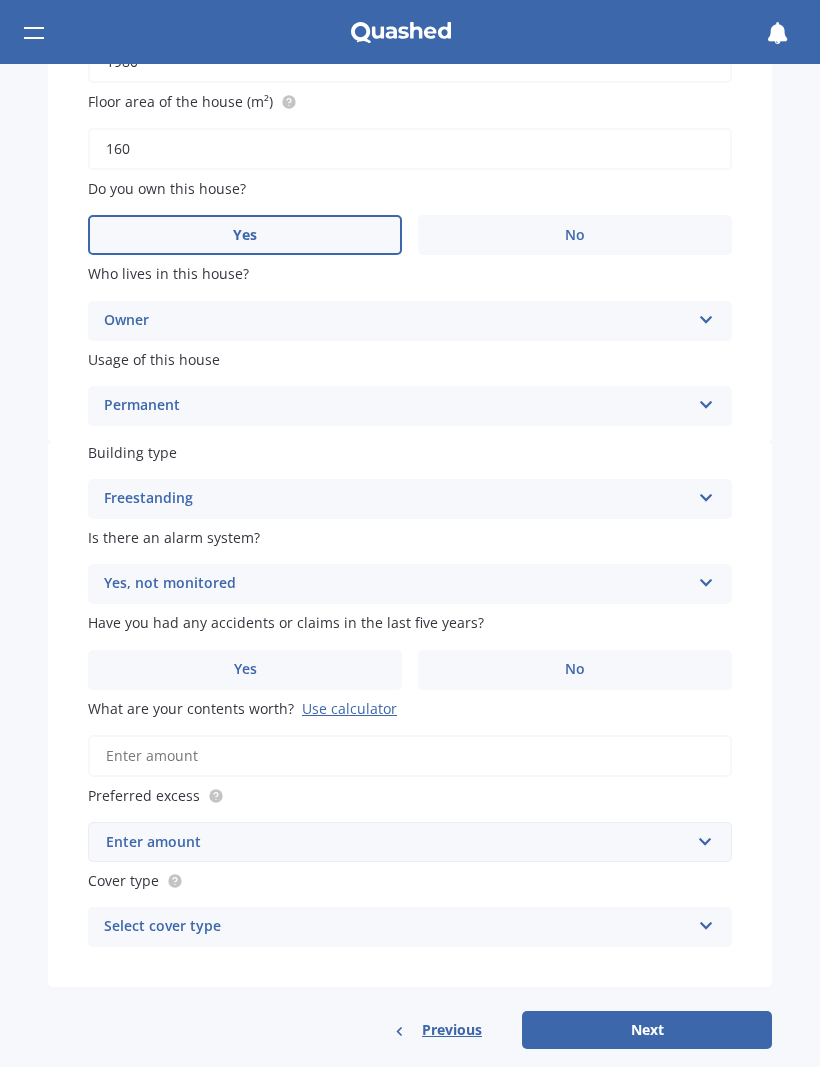click on "No" at bounding box center [575, 669] 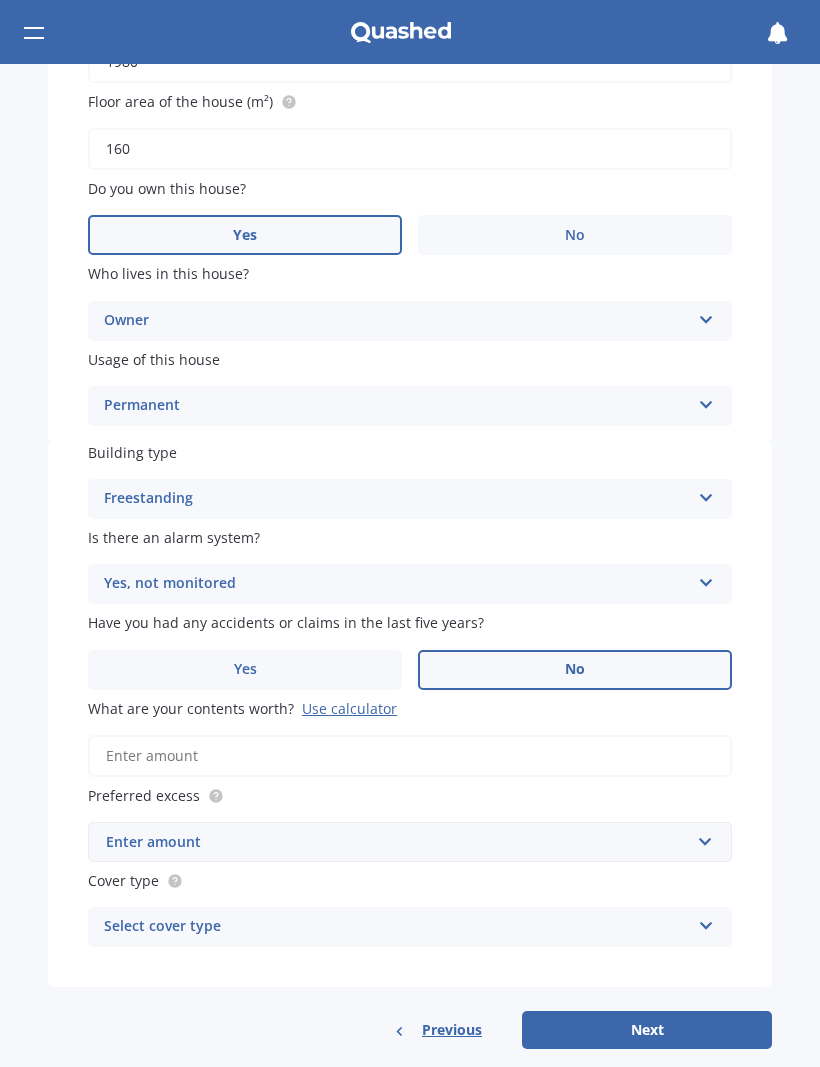 click on "What are your contents worth? Use calculator" at bounding box center (410, 756) 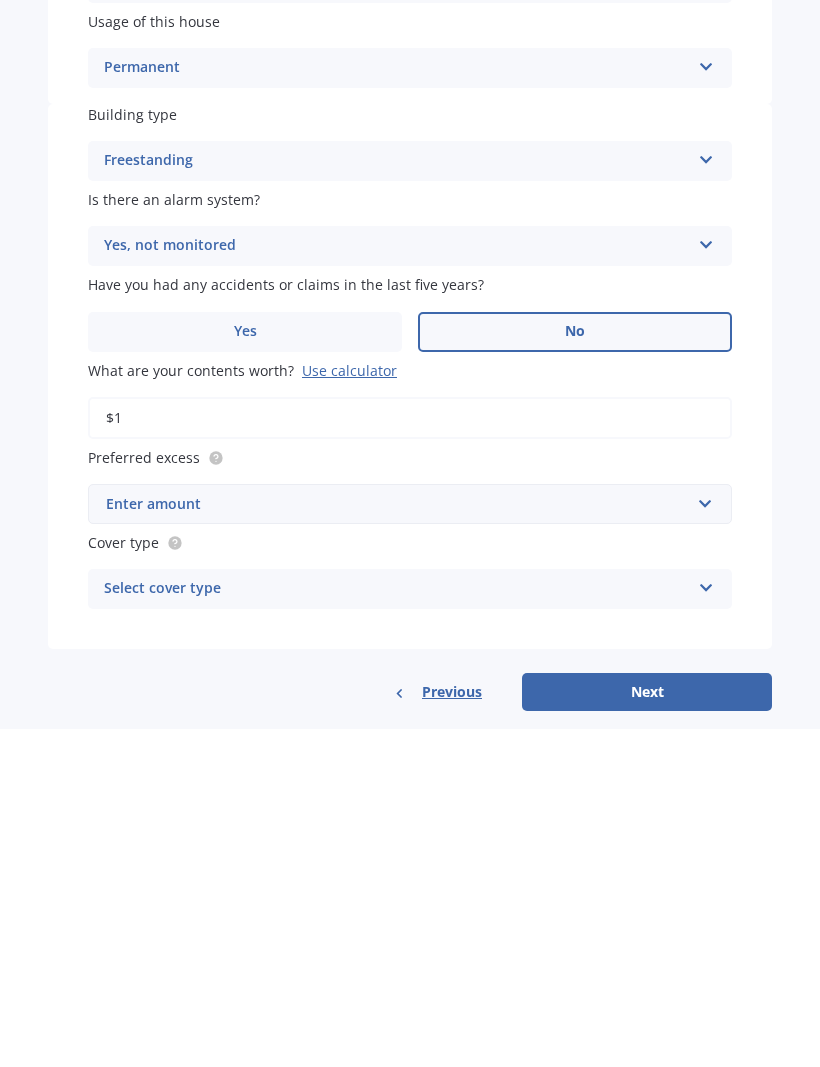 scroll, scrollTop: 0, scrollLeft: 0, axis: both 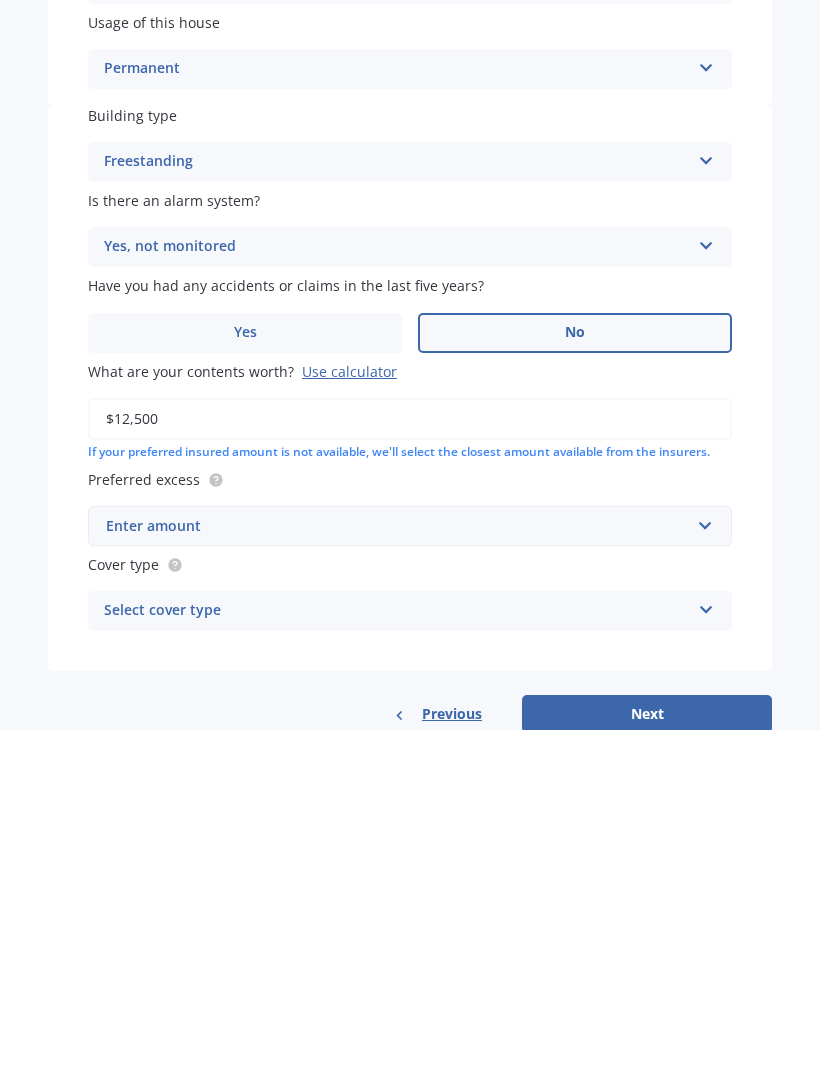 type on "$125,000" 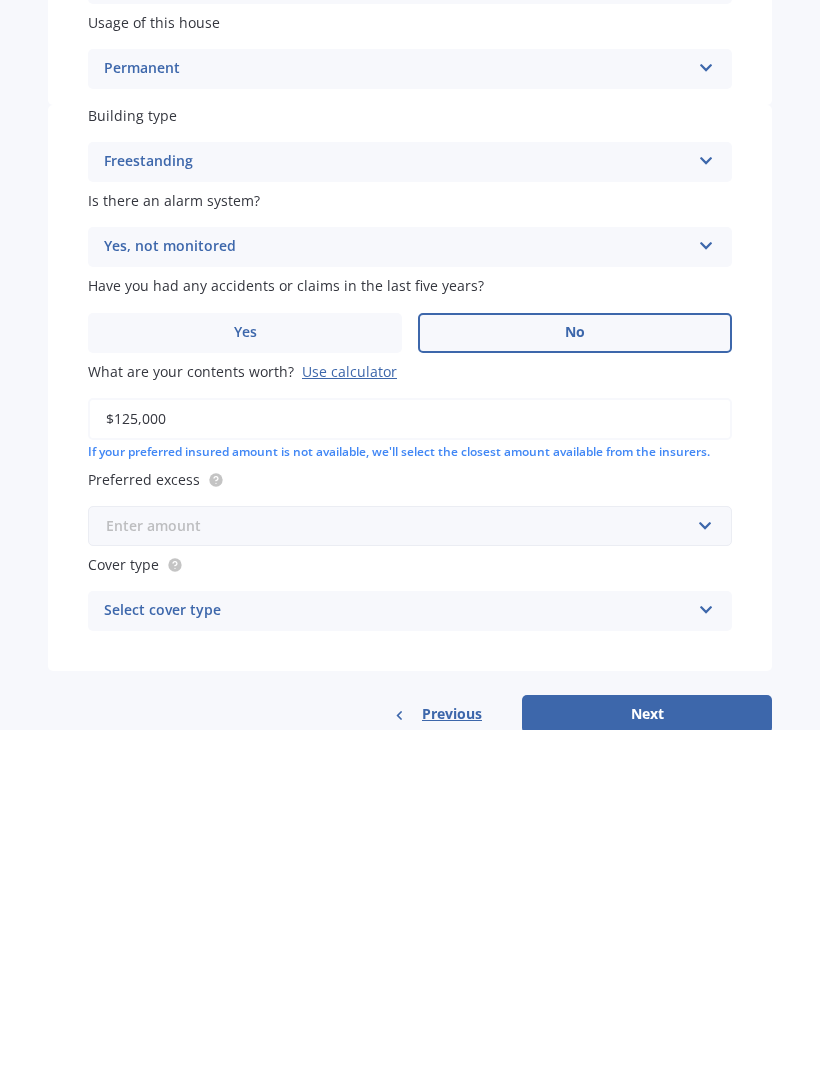 click at bounding box center (403, 863) 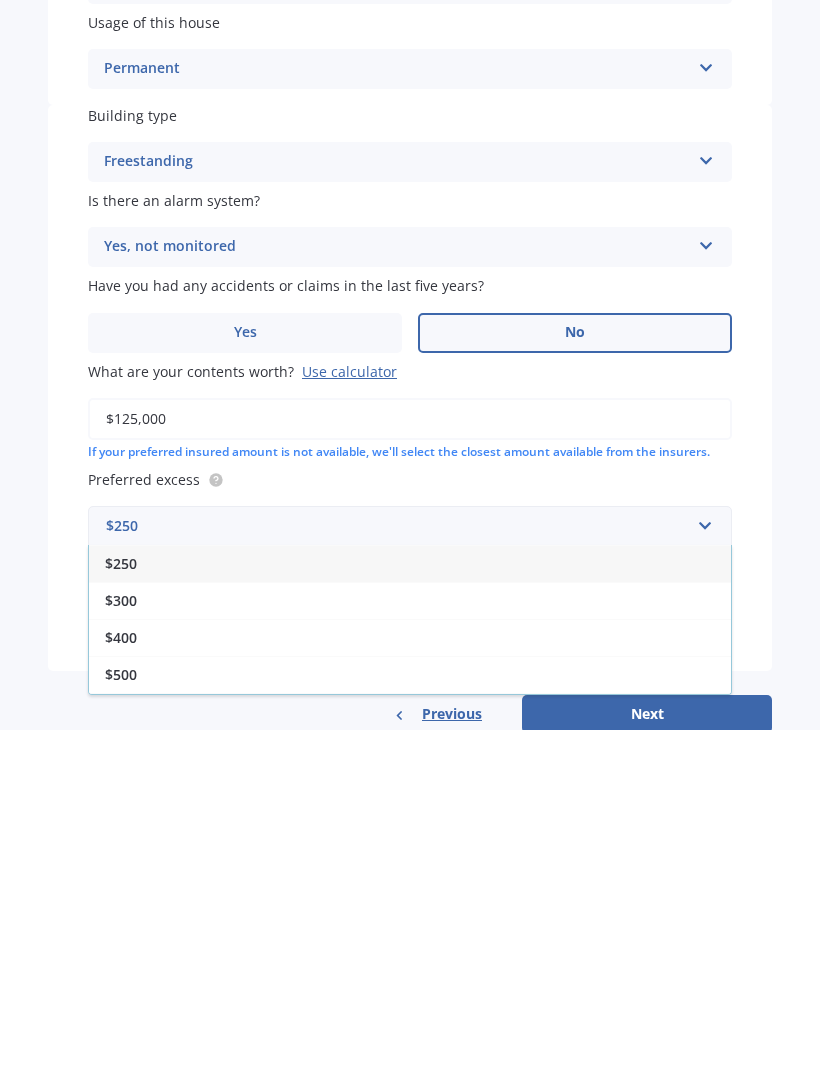 click on "$400" at bounding box center (121, 974) 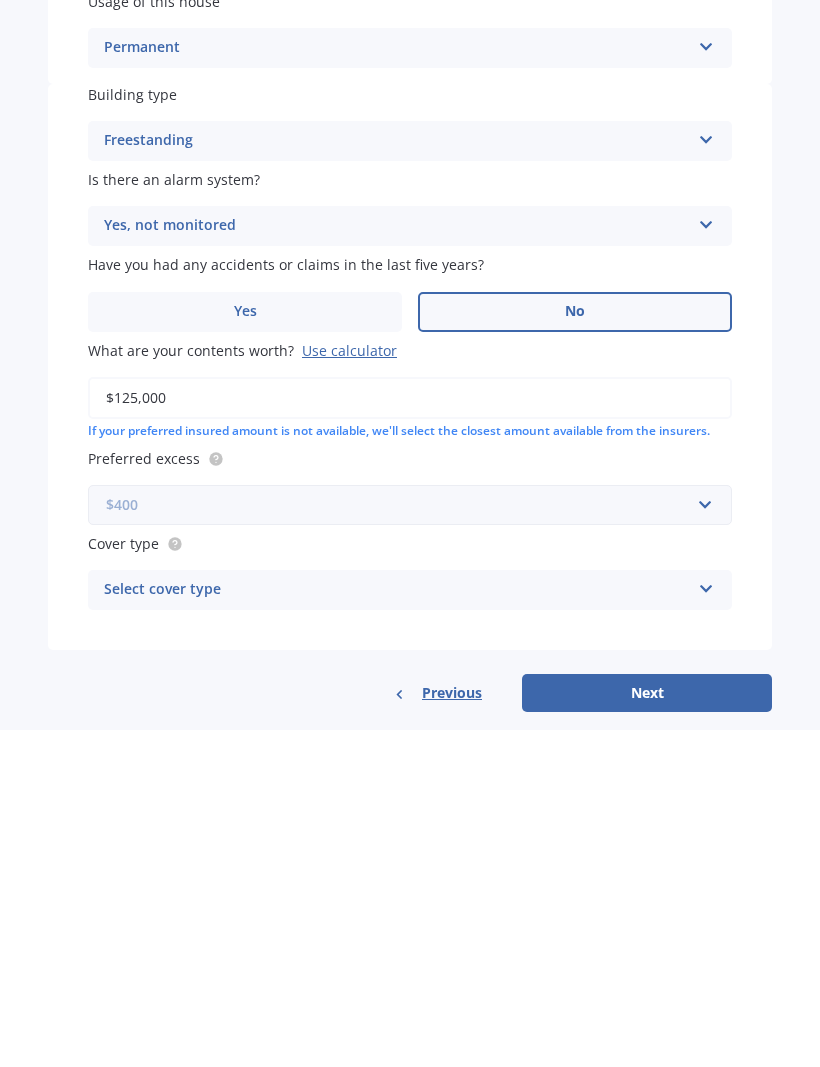 scroll, scrollTop: 539, scrollLeft: 0, axis: vertical 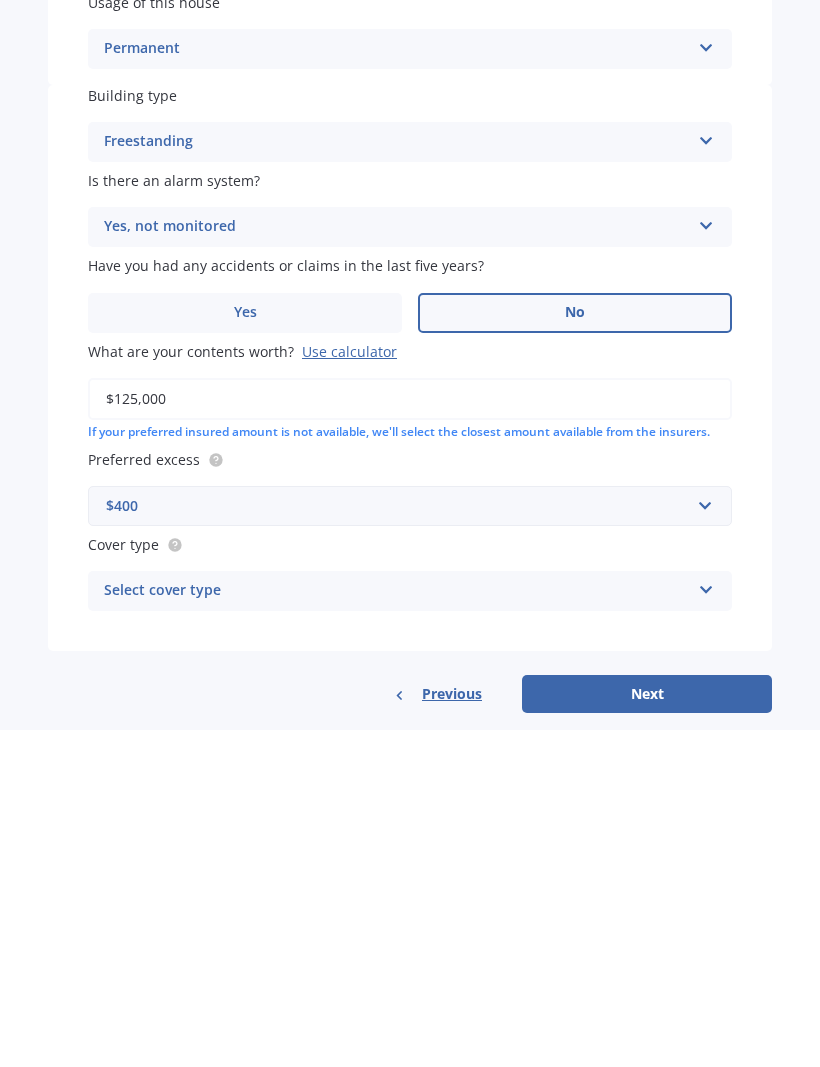 click at bounding box center [706, 923] 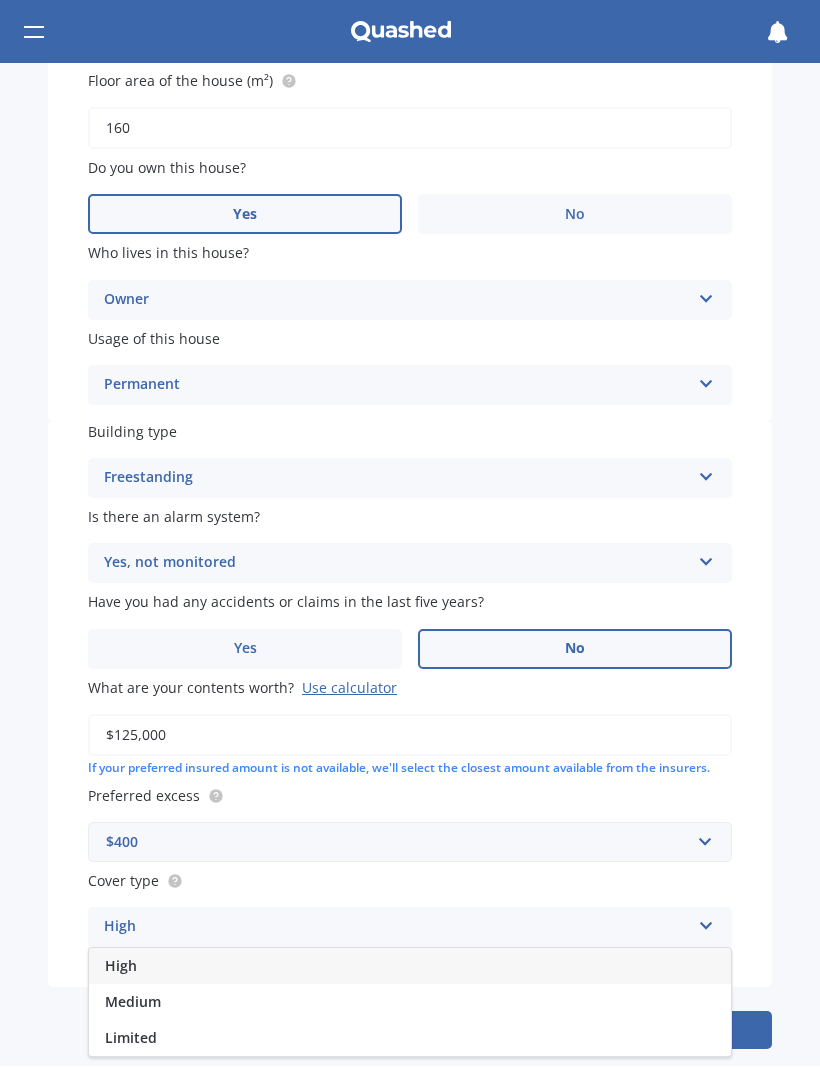 click on "Medium" at bounding box center (133, 1002) 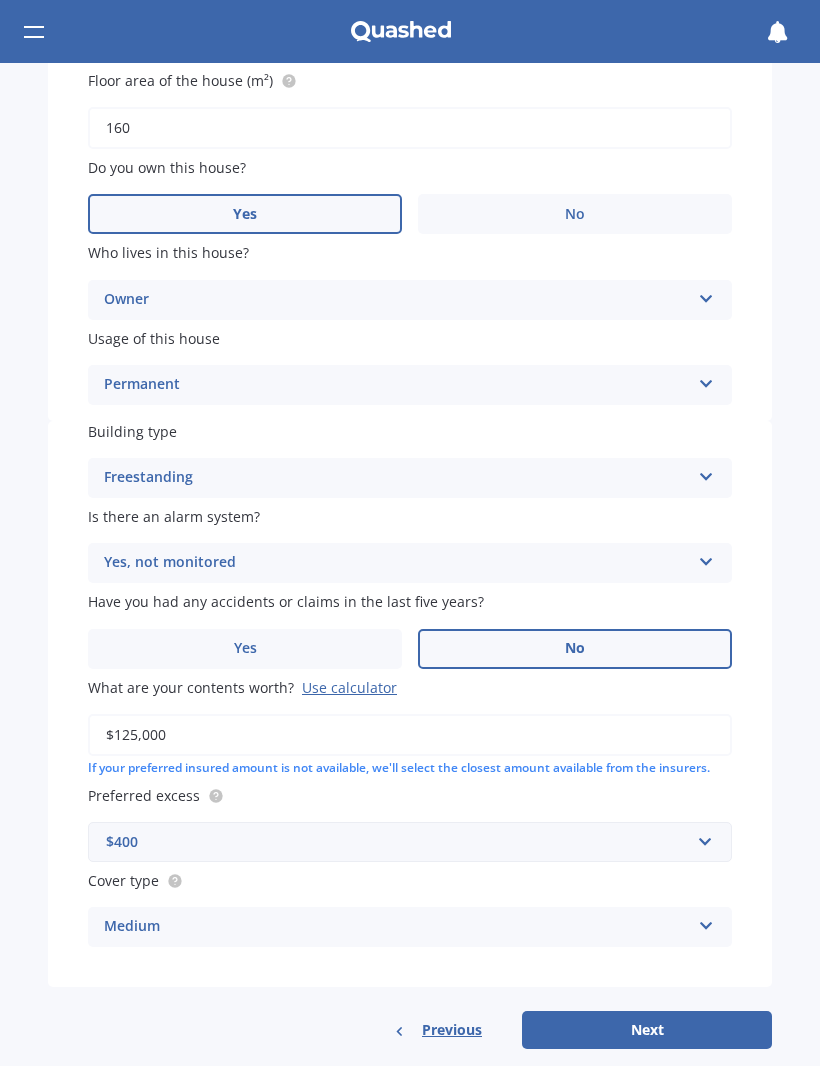 click on "Next" at bounding box center [647, 1031] 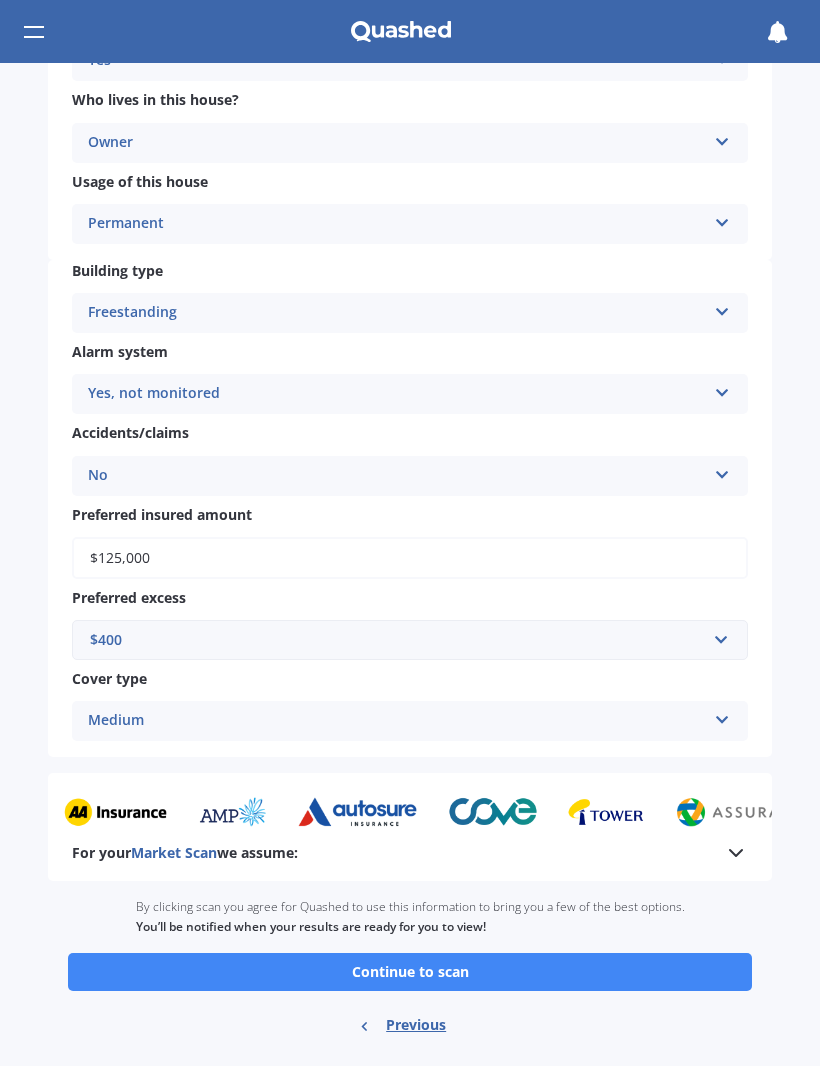 scroll, scrollTop: 639, scrollLeft: 0, axis: vertical 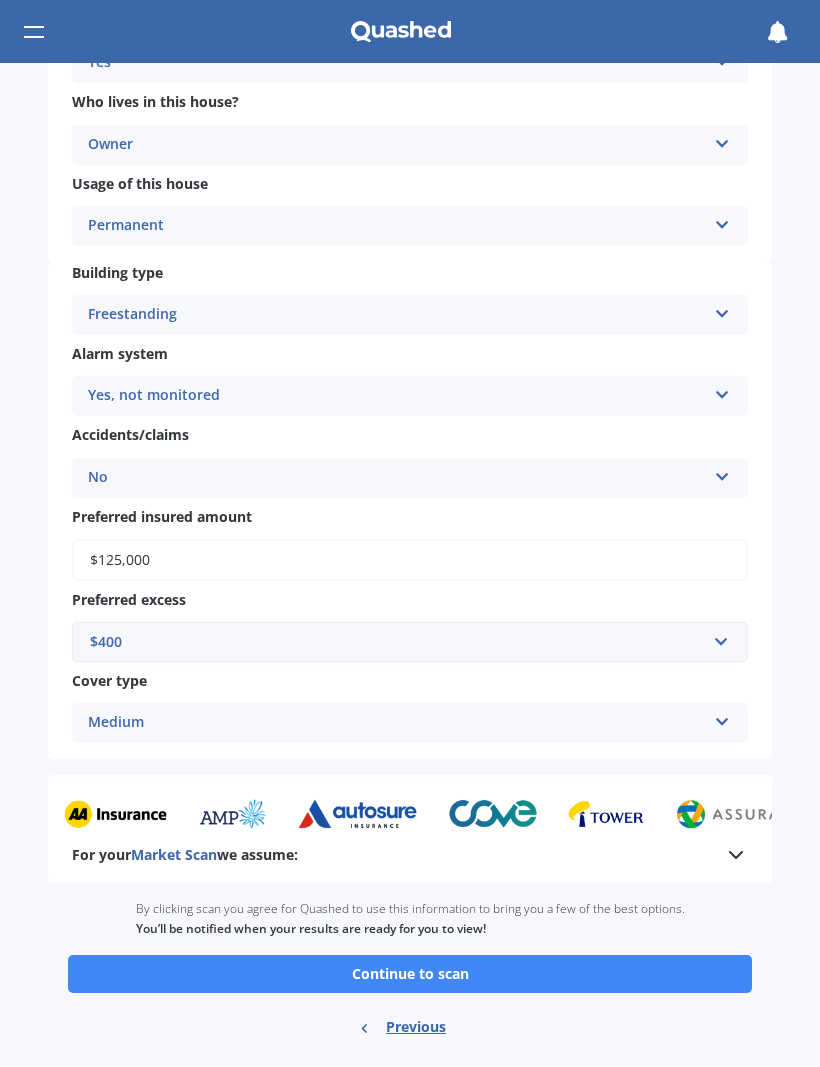 click on "Continue to scan" at bounding box center (410, 975) 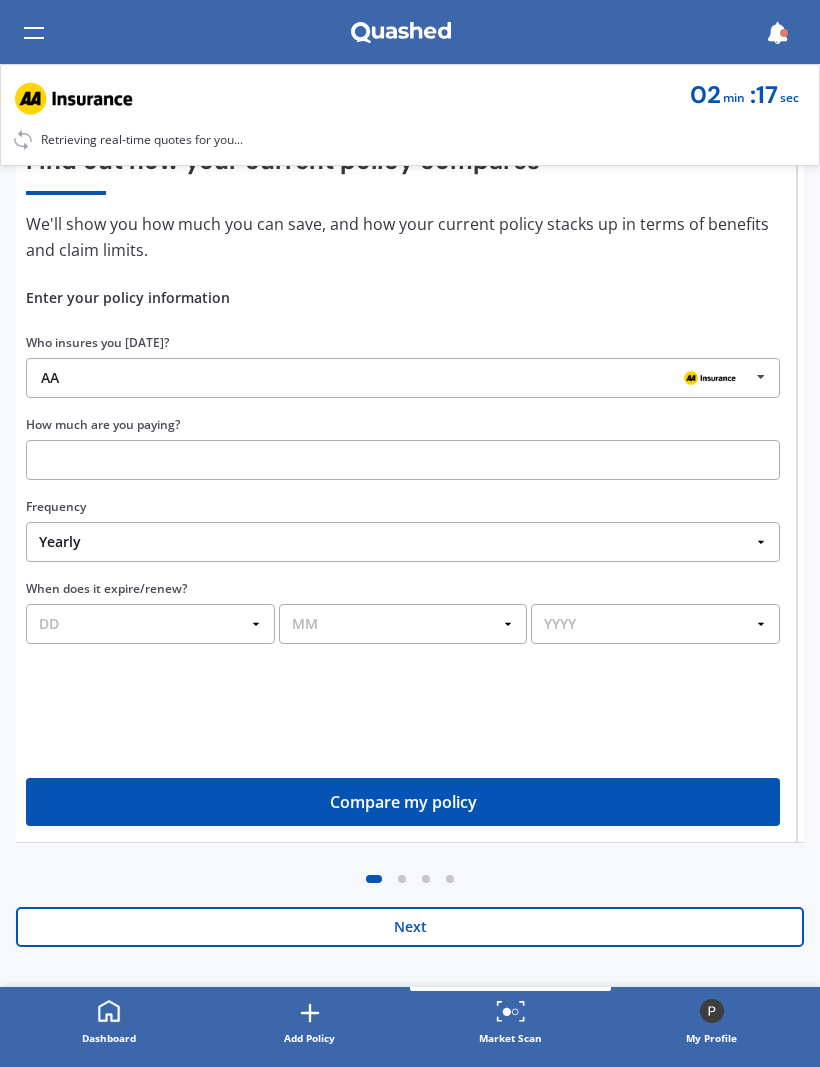 scroll, scrollTop: 165, scrollLeft: 0, axis: vertical 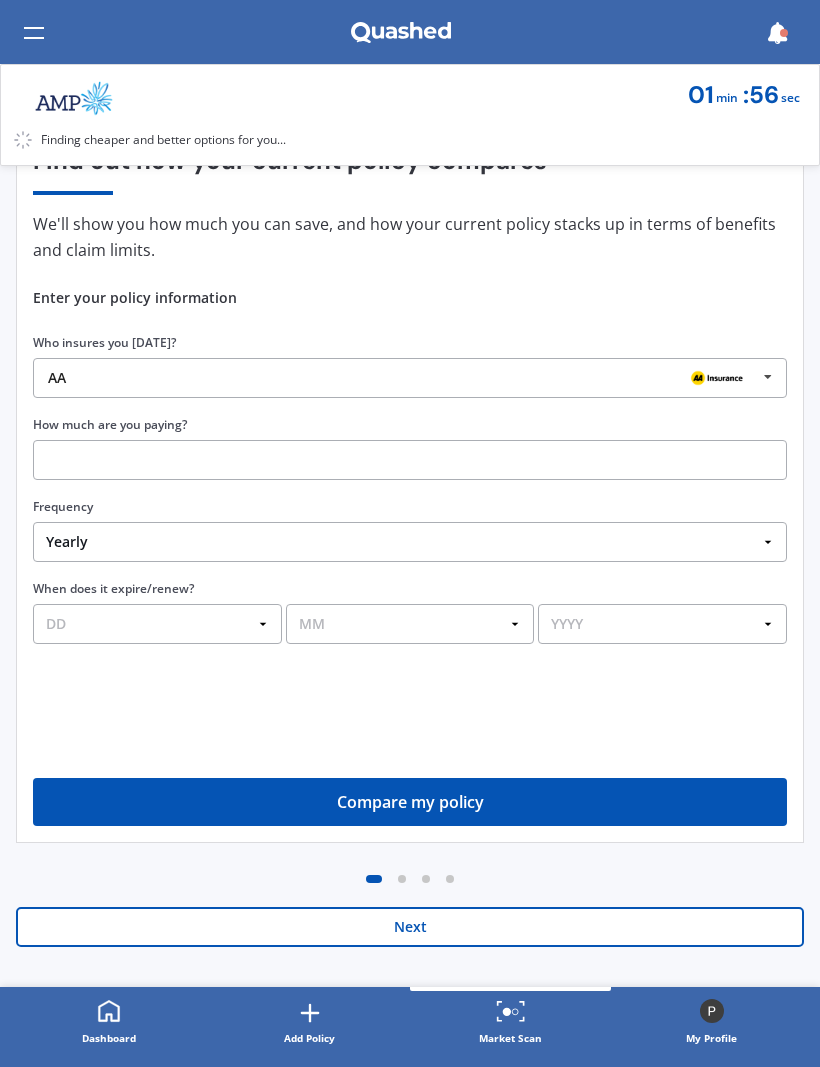 click at bounding box center [410, 460] 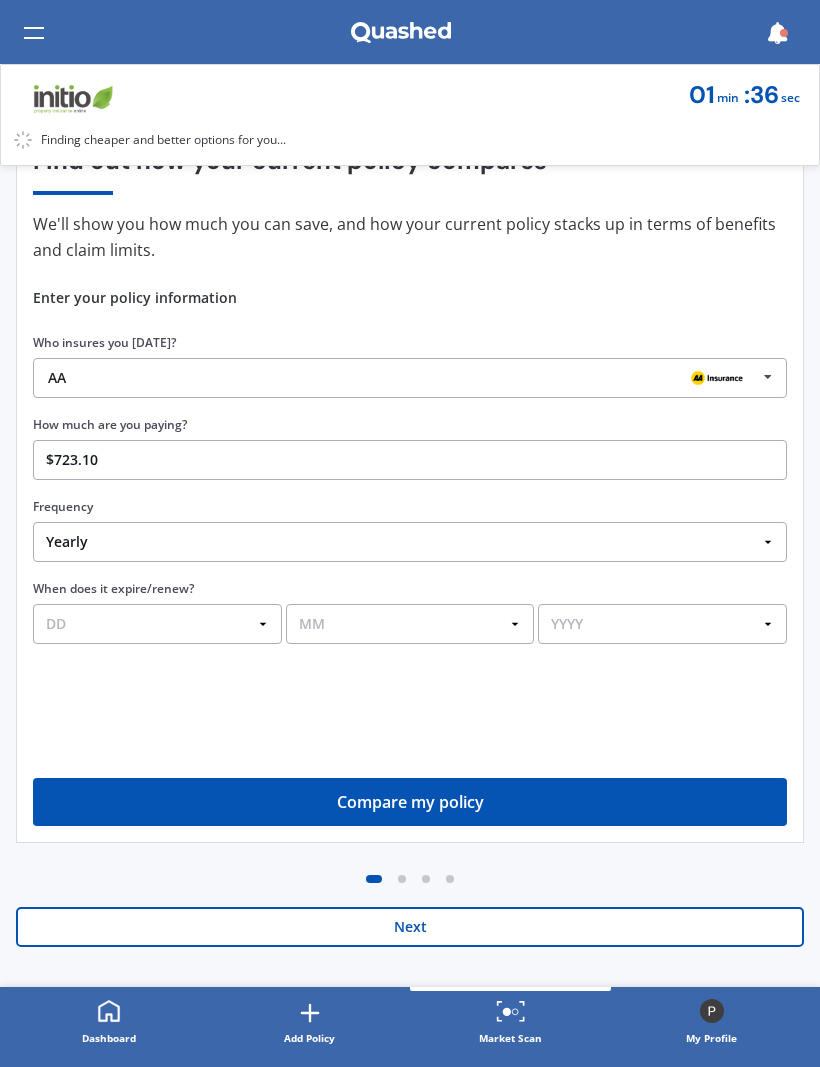 type on "$723.18" 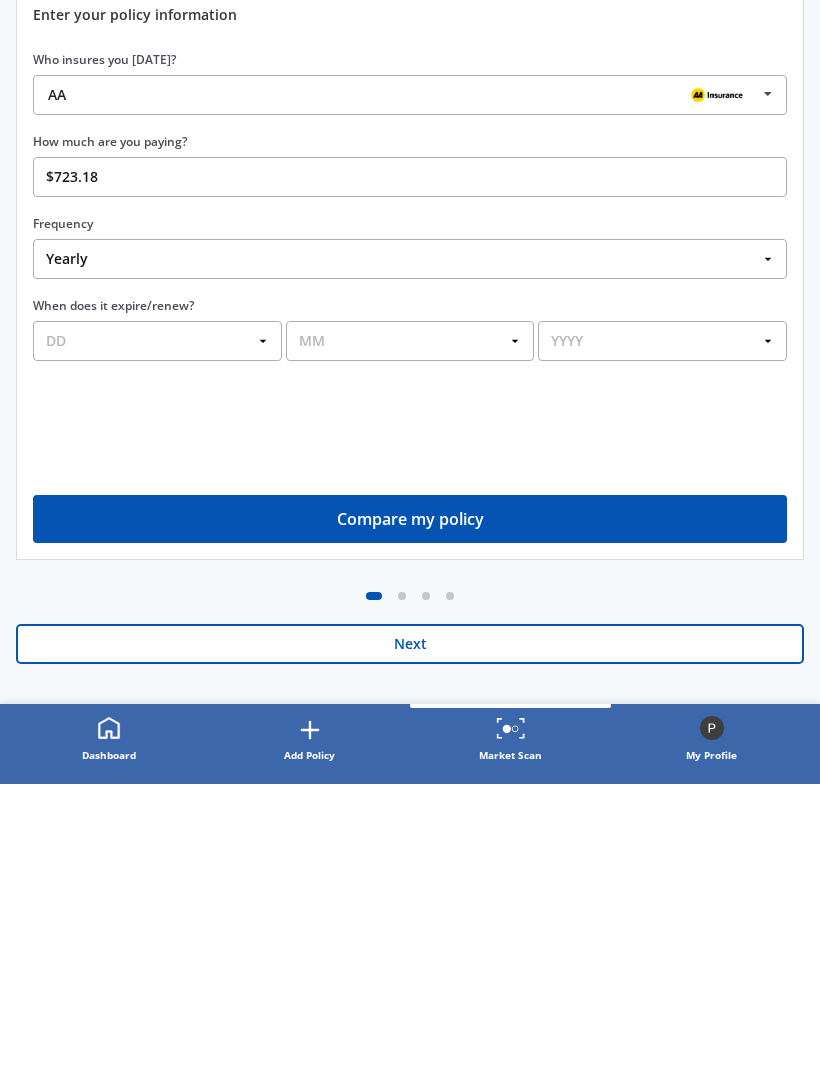 click on "DD 01 02 03 04 05 06 07 08 09 10 11 12 13 14 15 16 17 18 19 20 21 22 23 24 25 26 27 28 29 30 31" at bounding box center (157, 624) 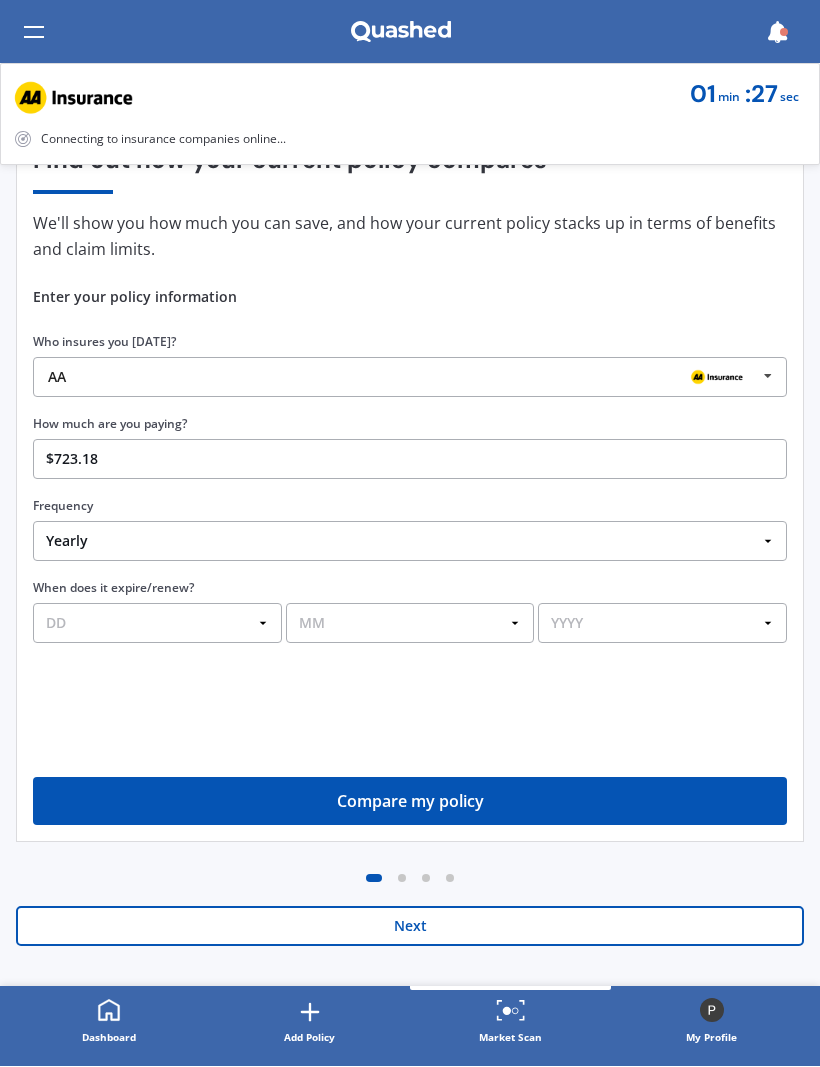 select on "10" 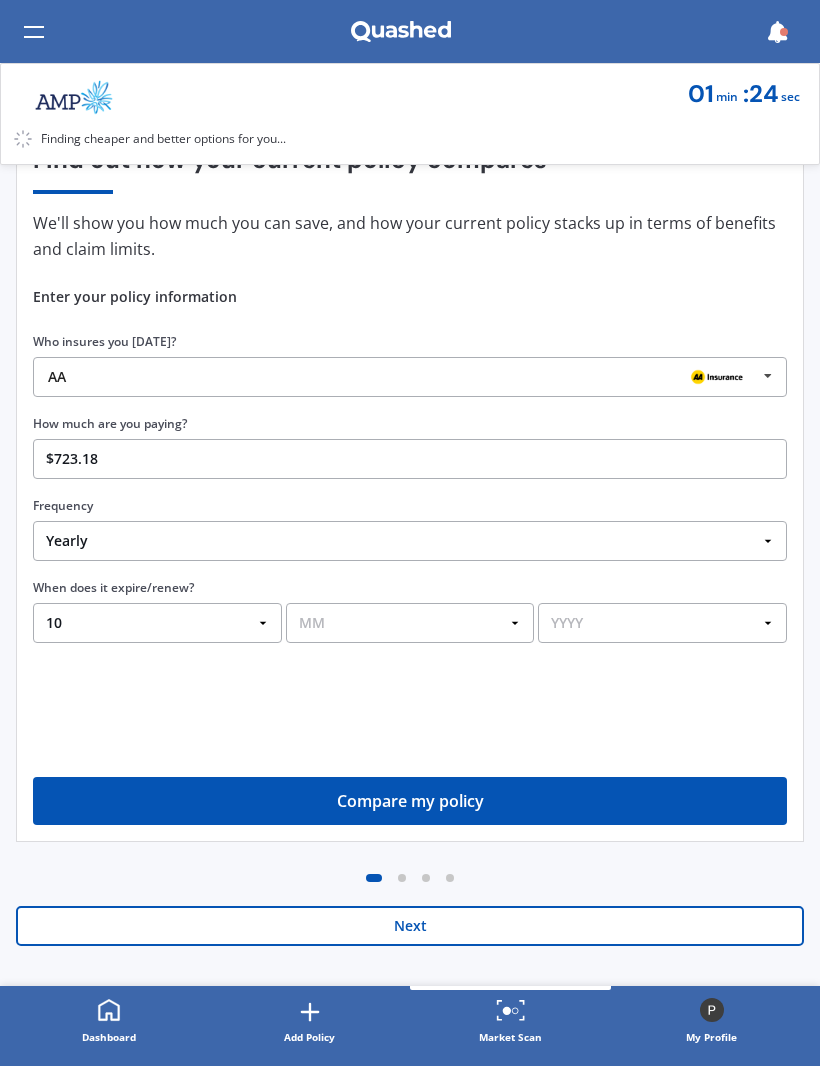 click on "MM 01 02 03 04 05 06 07 08 09 10 11 12" at bounding box center (410, 624) 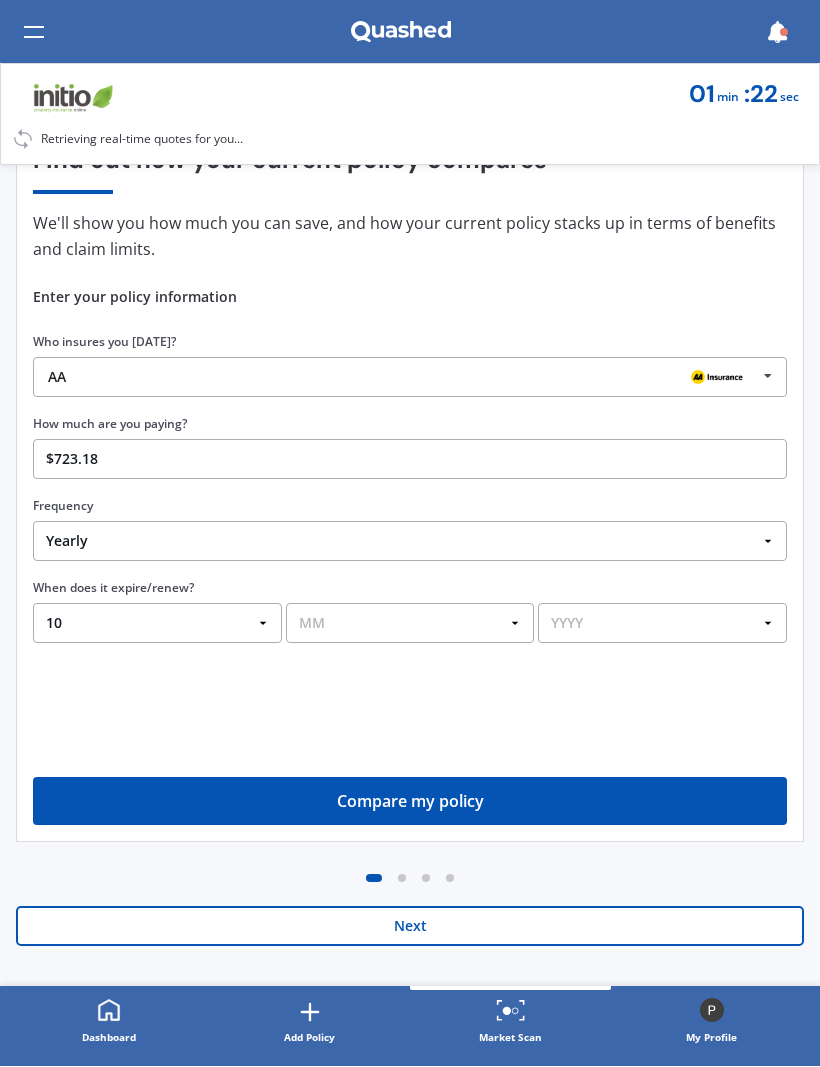 select on "08" 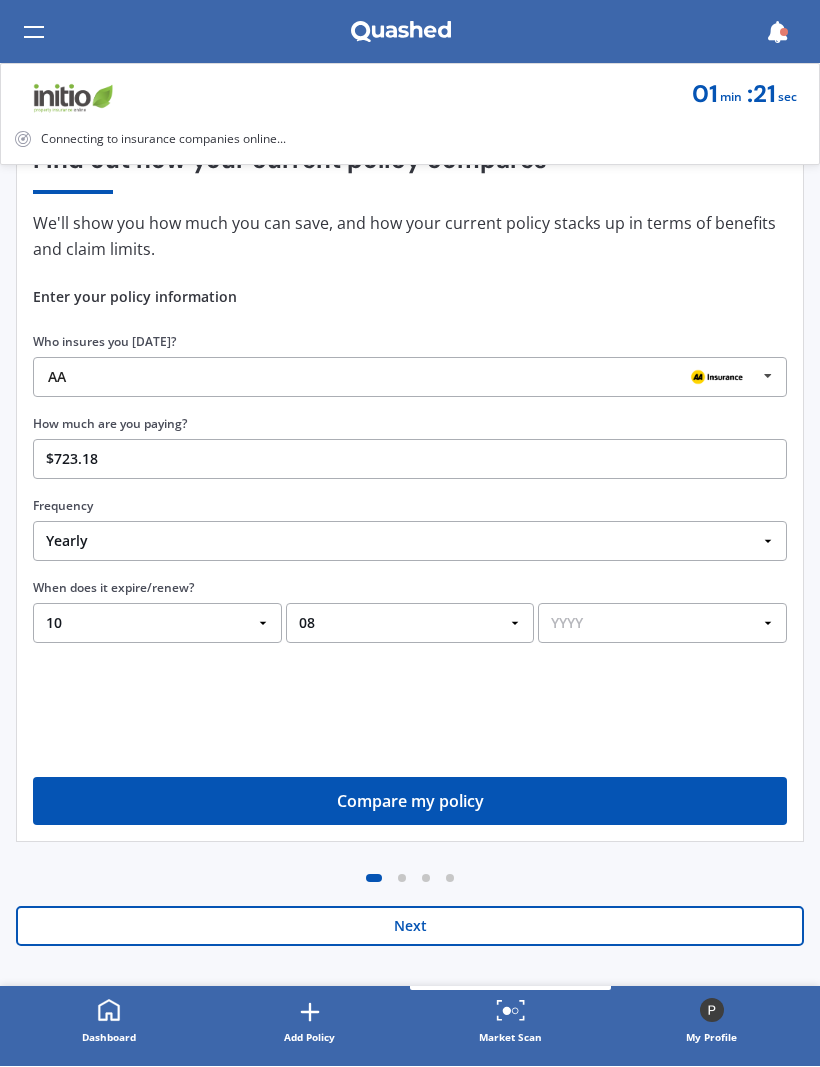 click on "YYYY 2026 2025 2024" at bounding box center [662, 624] 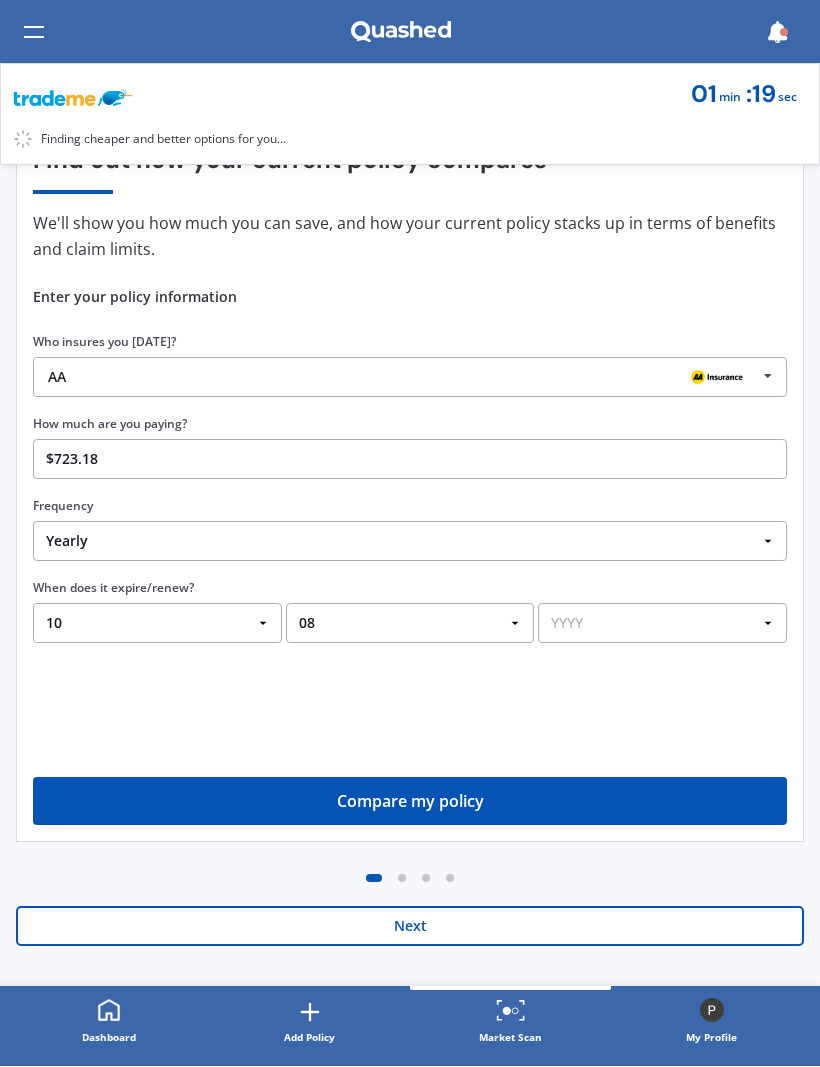 select on "2025" 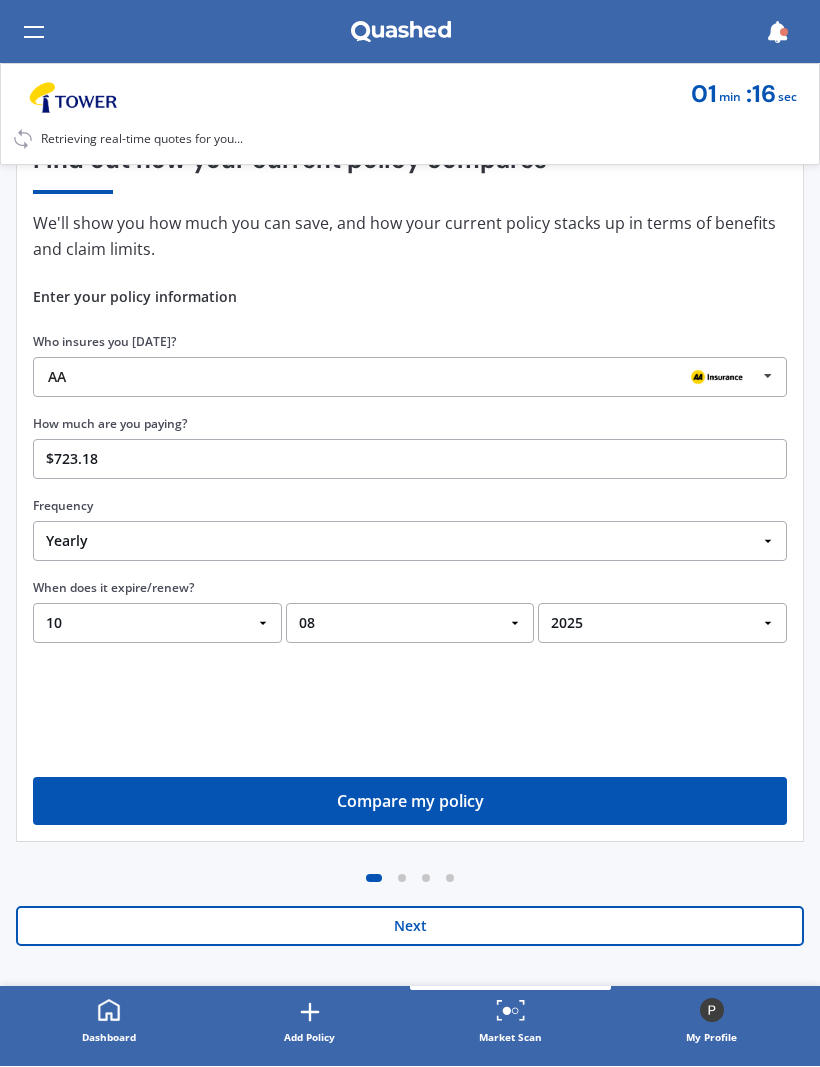 click on "Compare my policy" at bounding box center [410, 802] 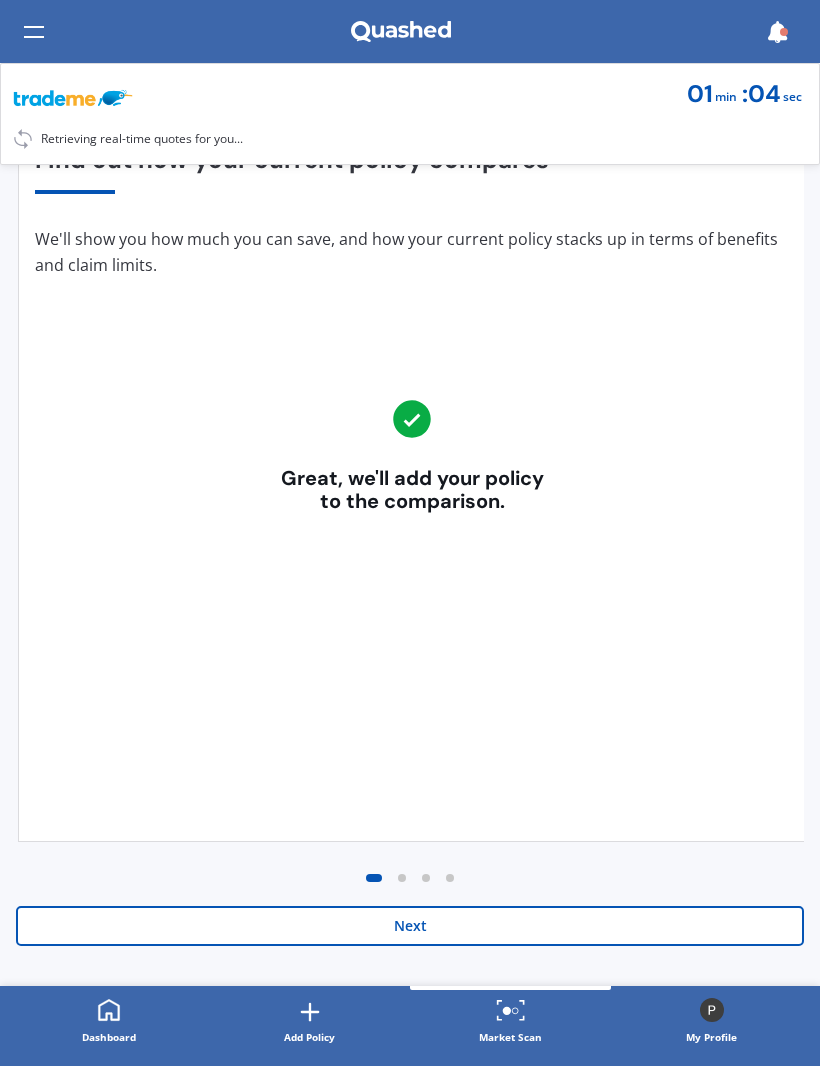 scroll, scrollTop: 165, scrollLeft: 0, axis: vertical 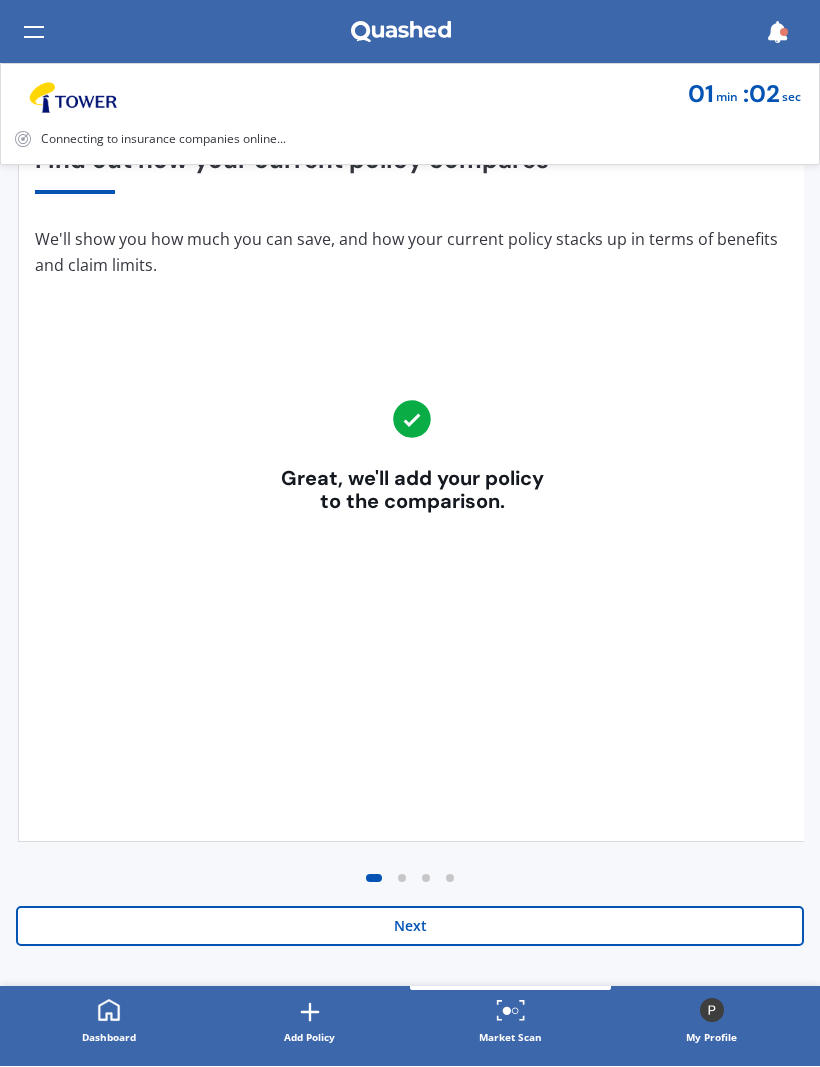 click on "Next" at bounding box center (410, 927) 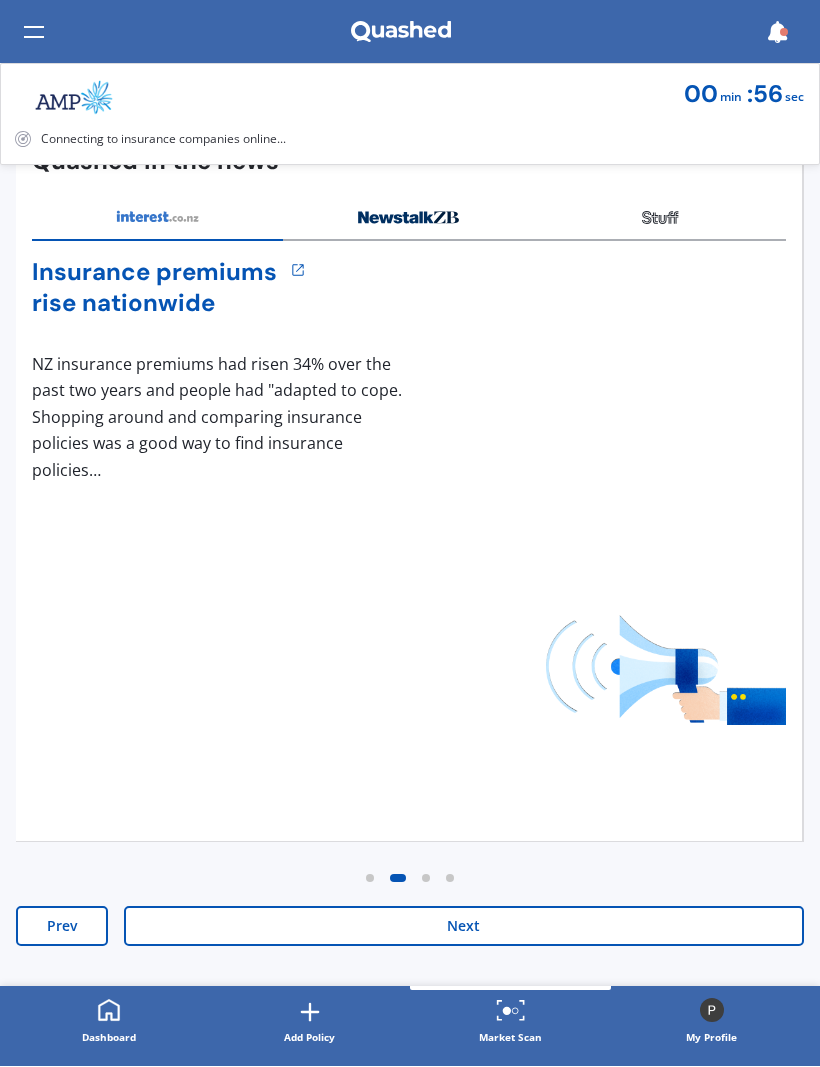 scroll, scrollTop: 165, scrollLeft: 0, axis: vertical 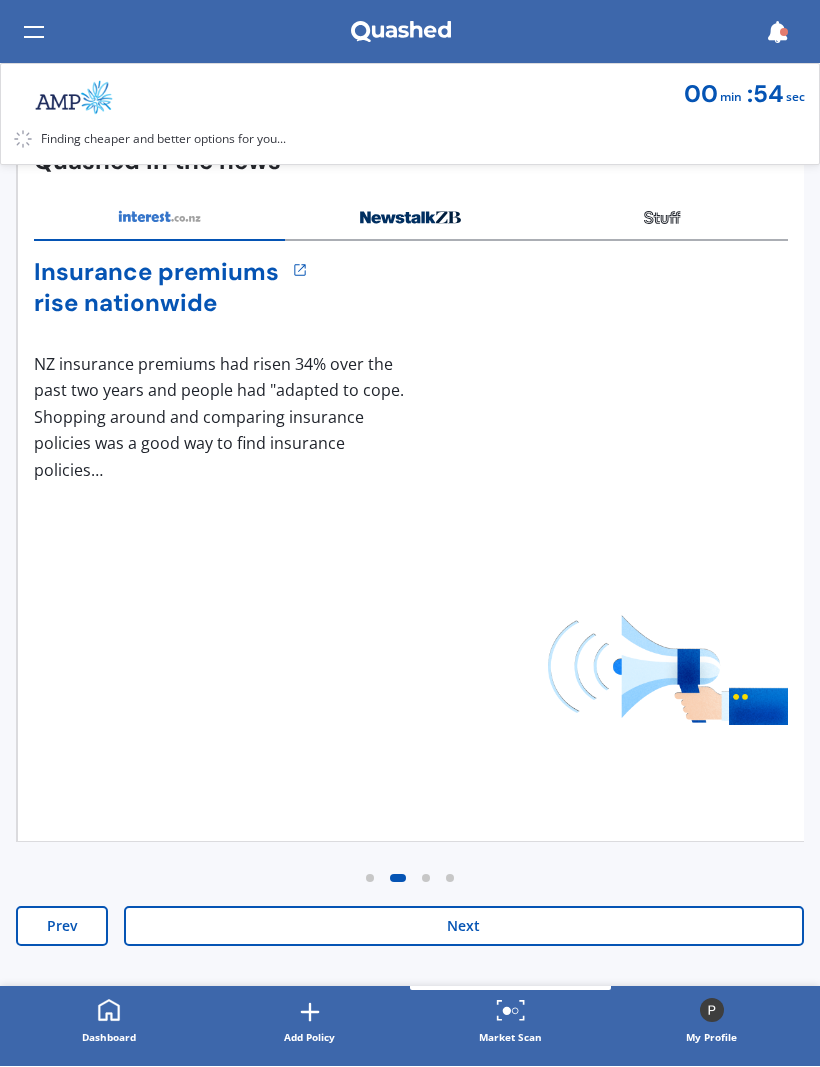 click on "Next" at bounding box center [464, 927] 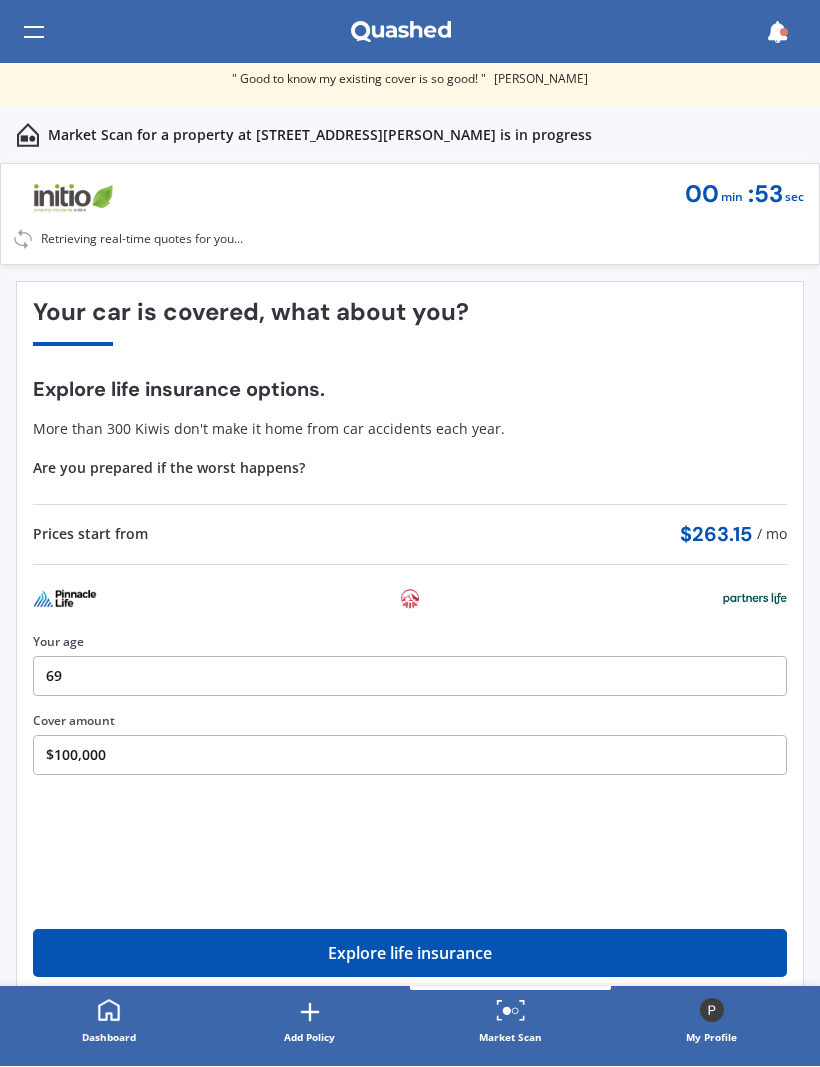 scroll, scrollTop: 0, scrollLeft: 0, axis: both 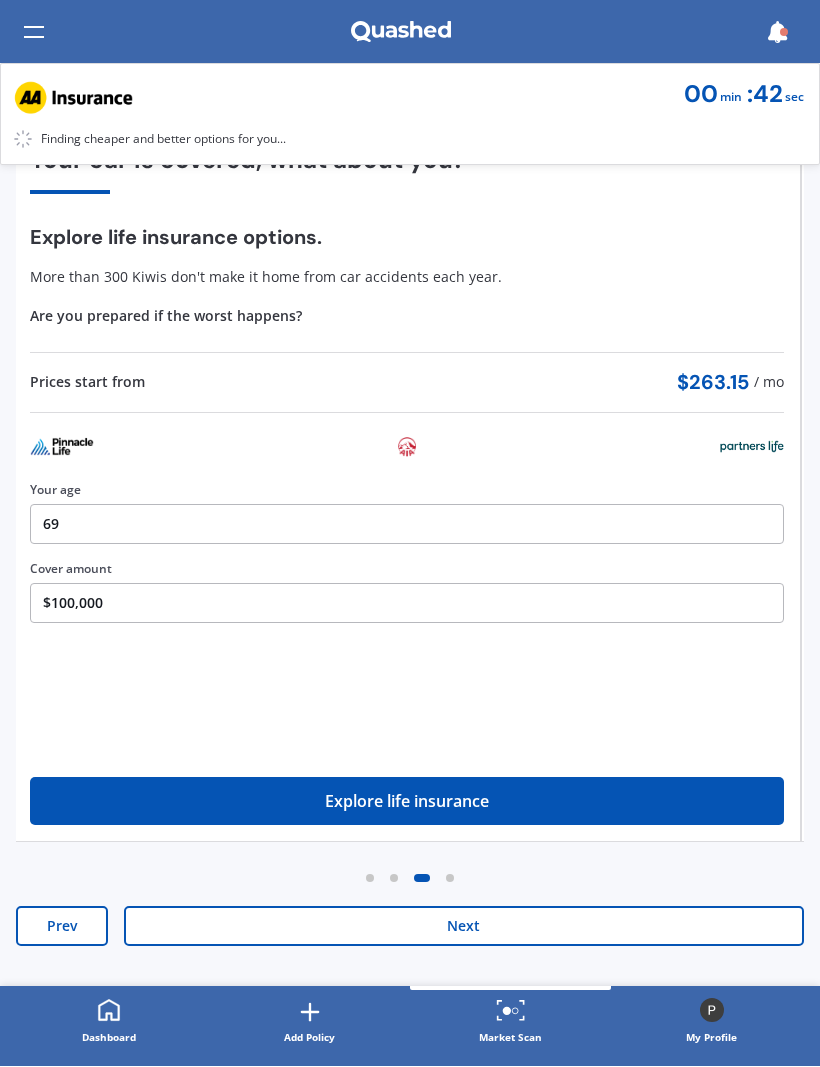 click on "Next" at bounding box center (464, 927) 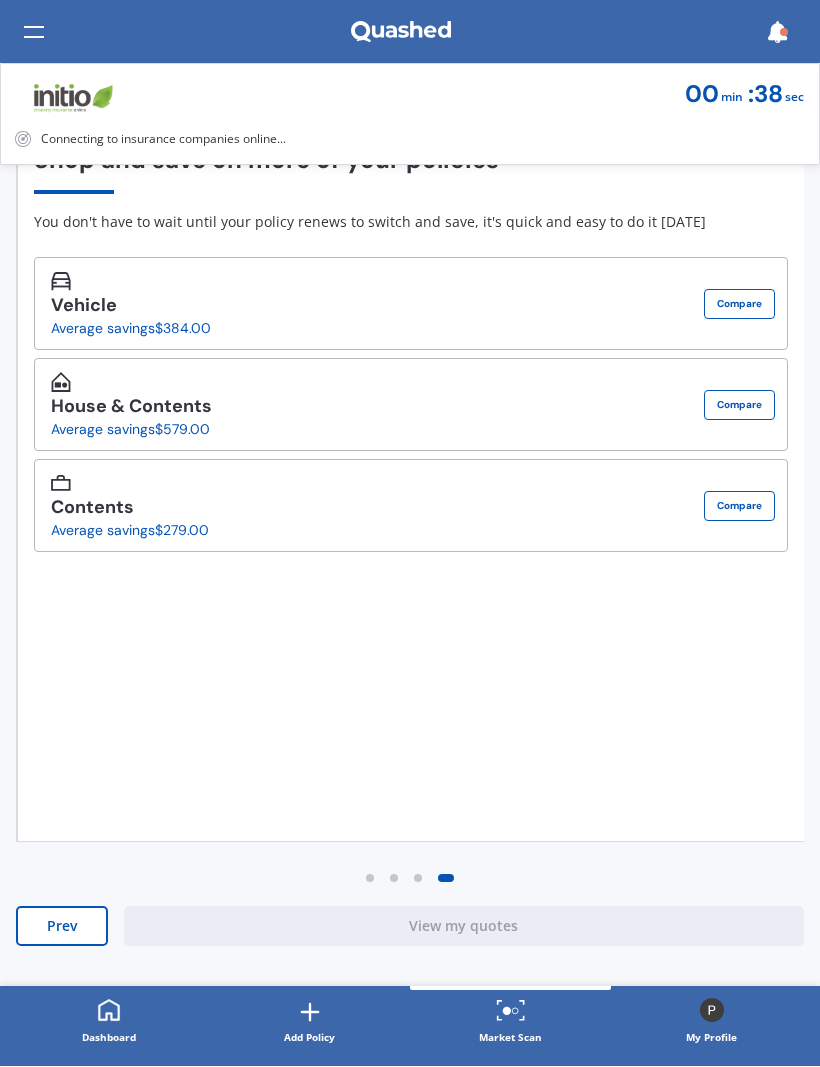 scroll, scrollTop: 165, scrollLeft: 0, axis: vertical 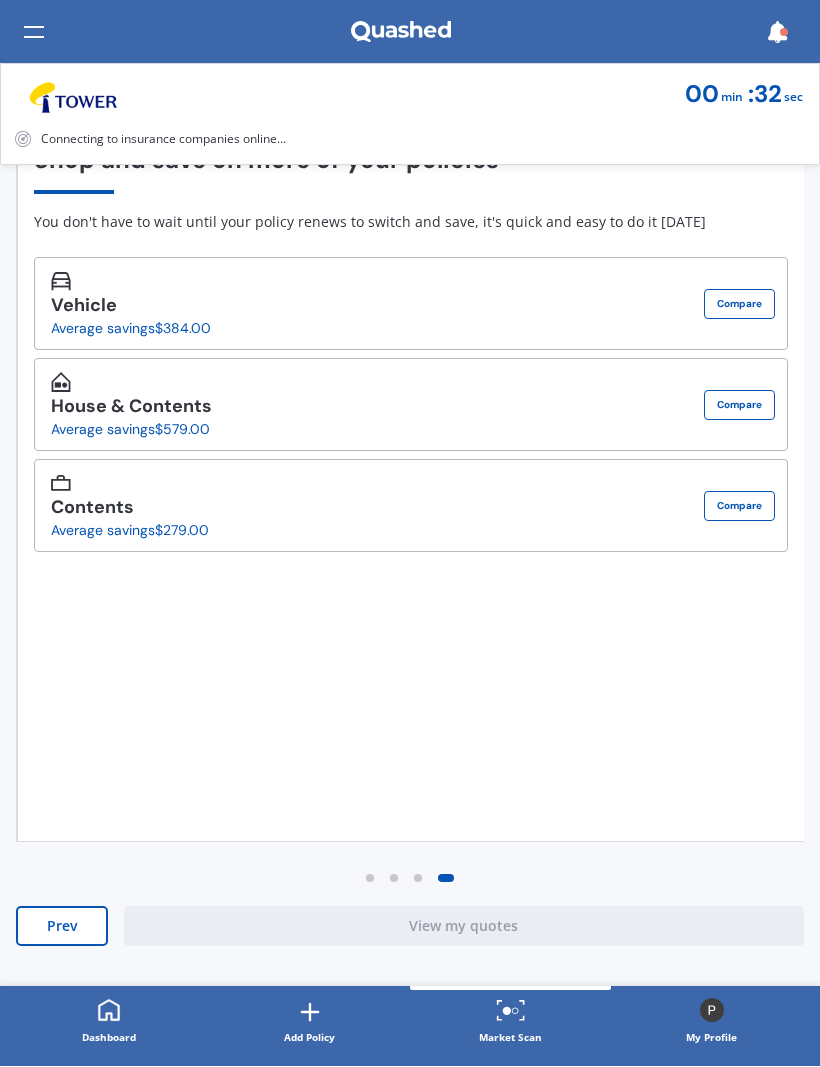 click on "View my quotes" at bounding box center [464, 927] 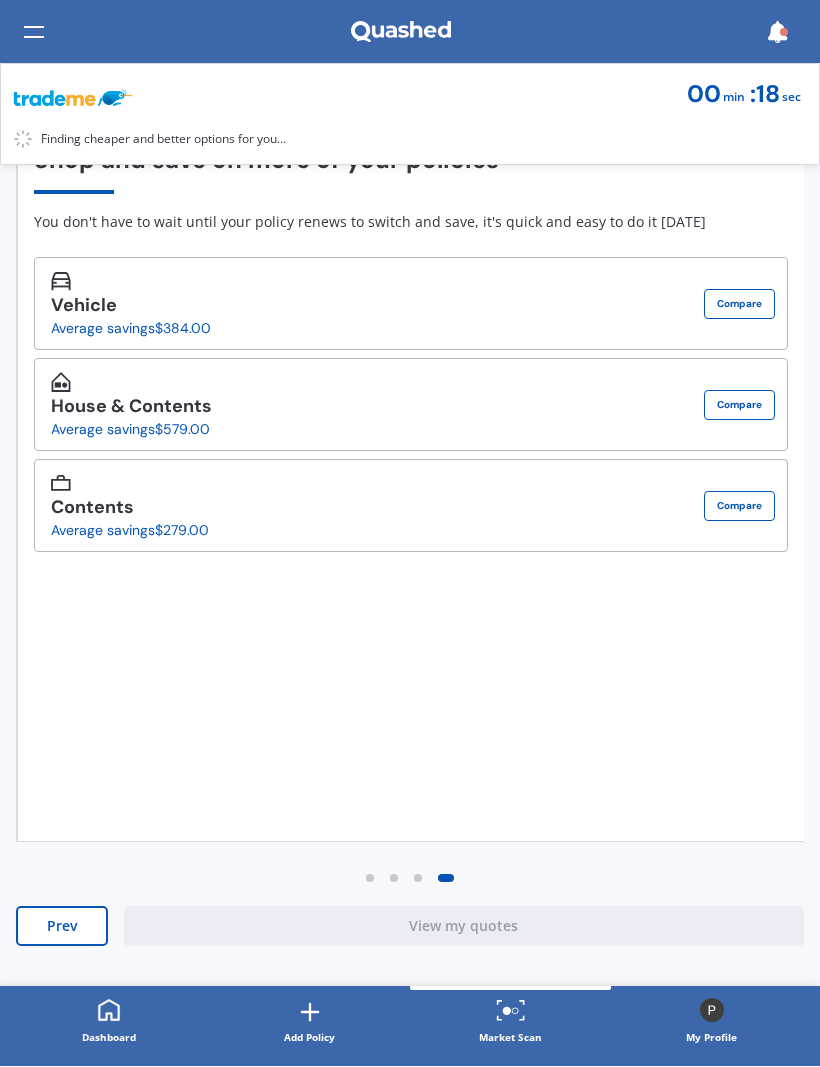 click on "Compare" at bounding box center [739, 507] 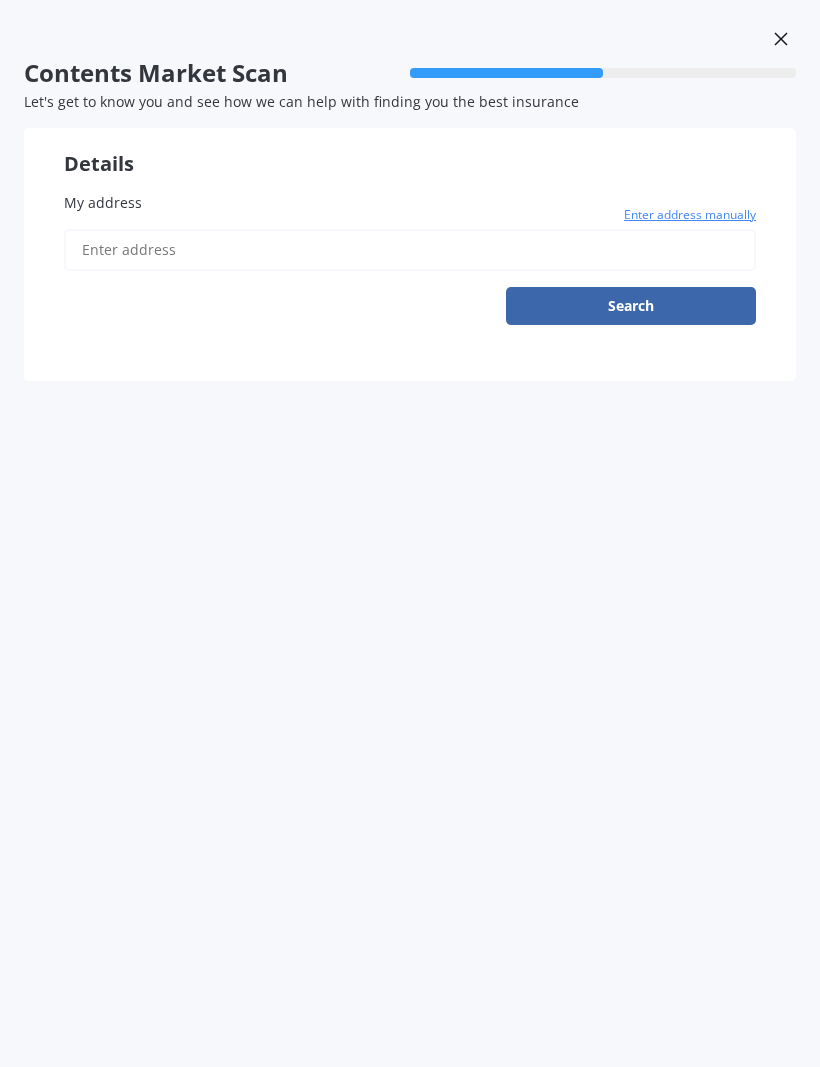 click at bounding box center [781, 41] 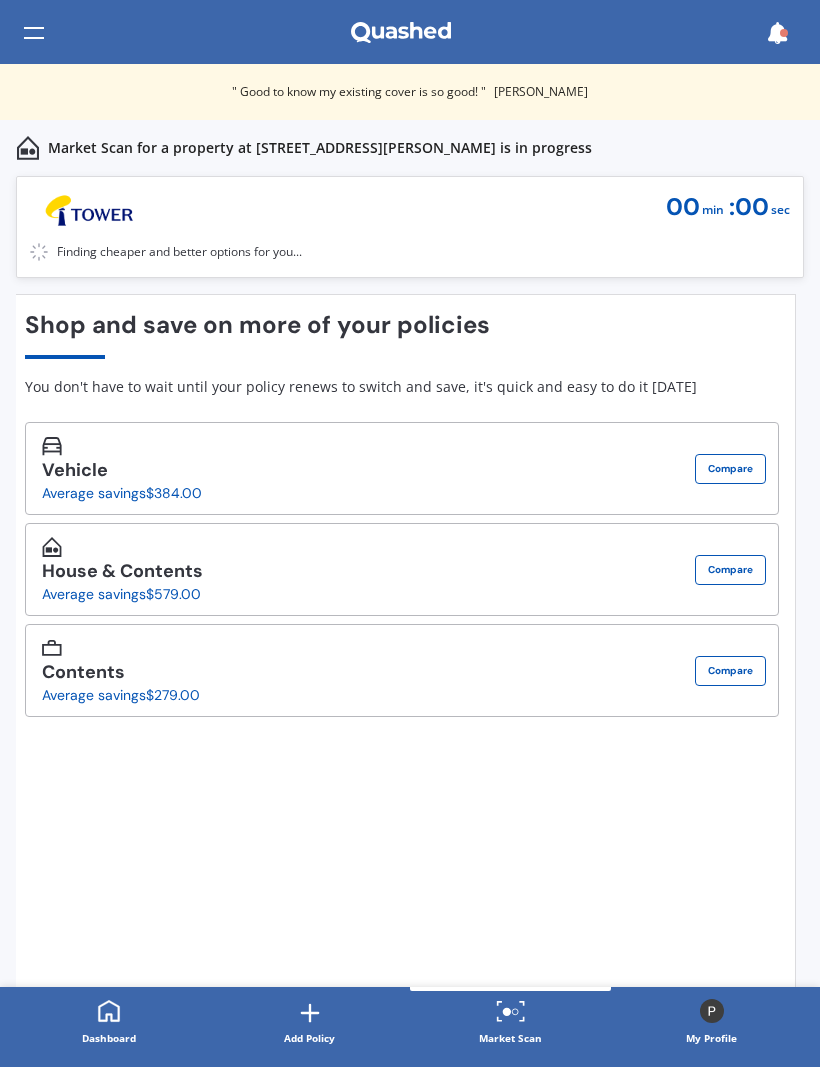 scroll, scrollTop: 0, scrollLeft: 0, axis: both 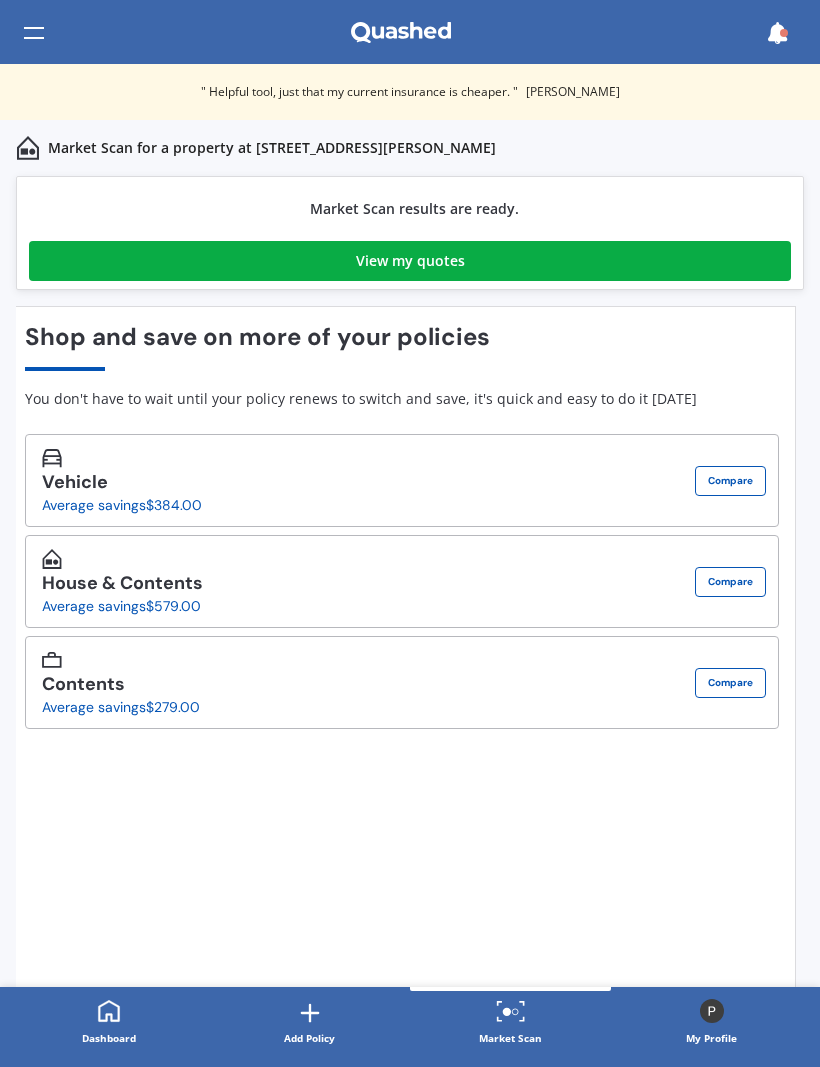 click on "View my quotes" at bounding box center (410, 261) 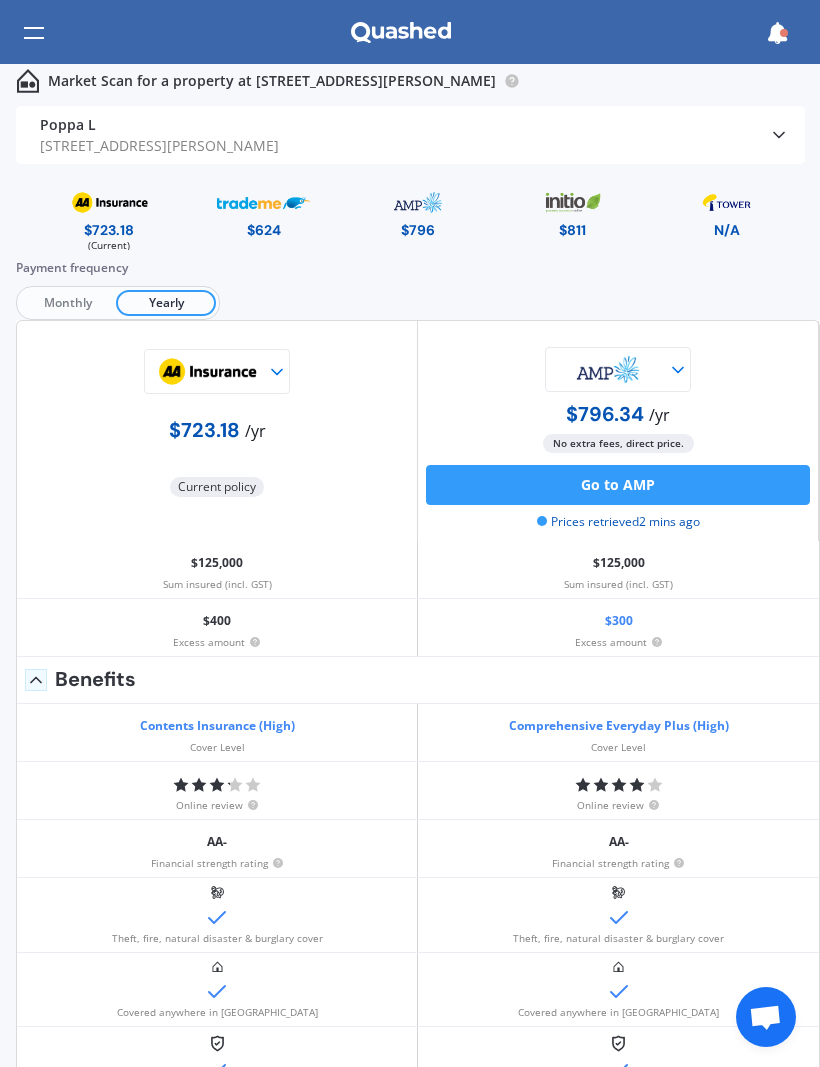 scroll, scrollTop: 0, scrollLeft: 0, axis: both 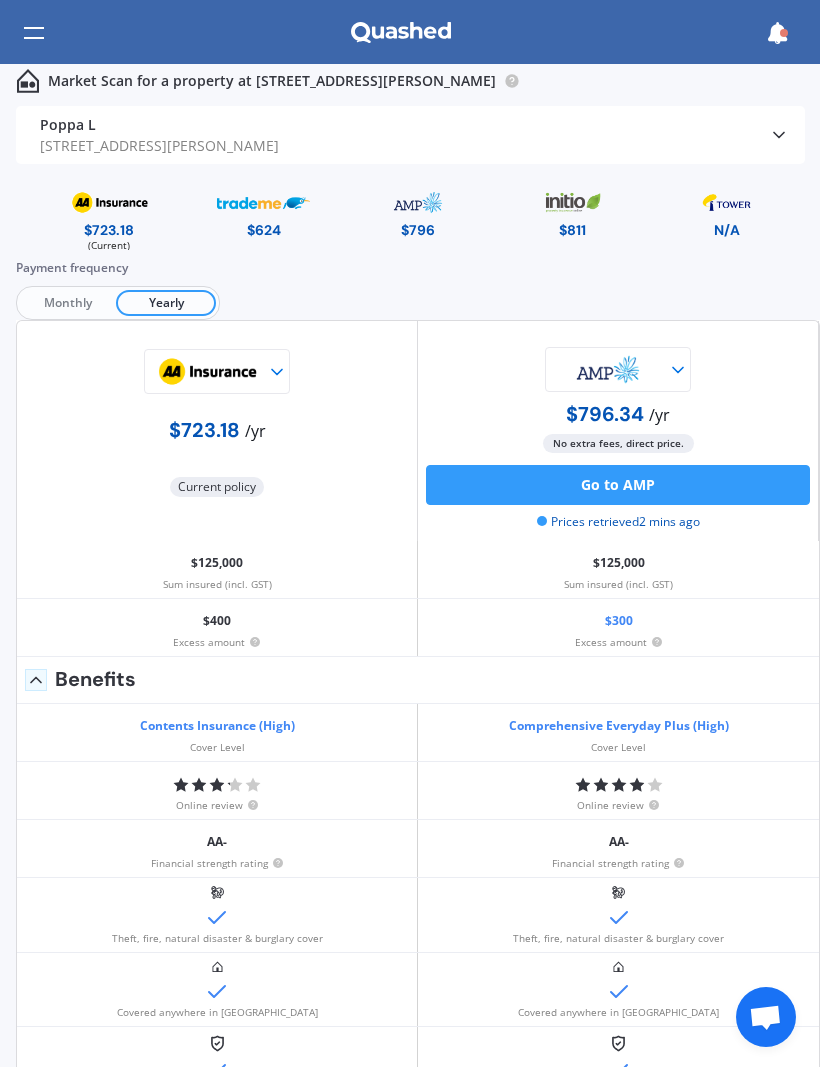 click at bounding box center [726, 202] 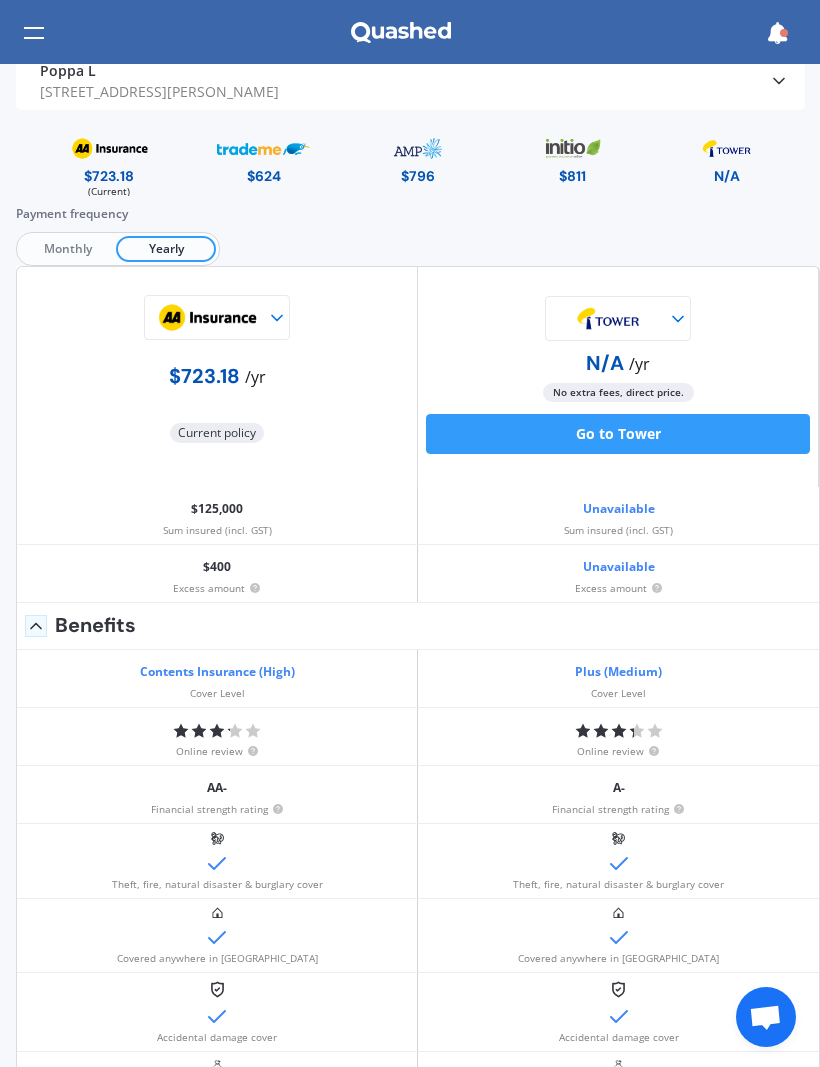 scroll, scrollTop: 67, scrollLeft: 0, axis: vertical 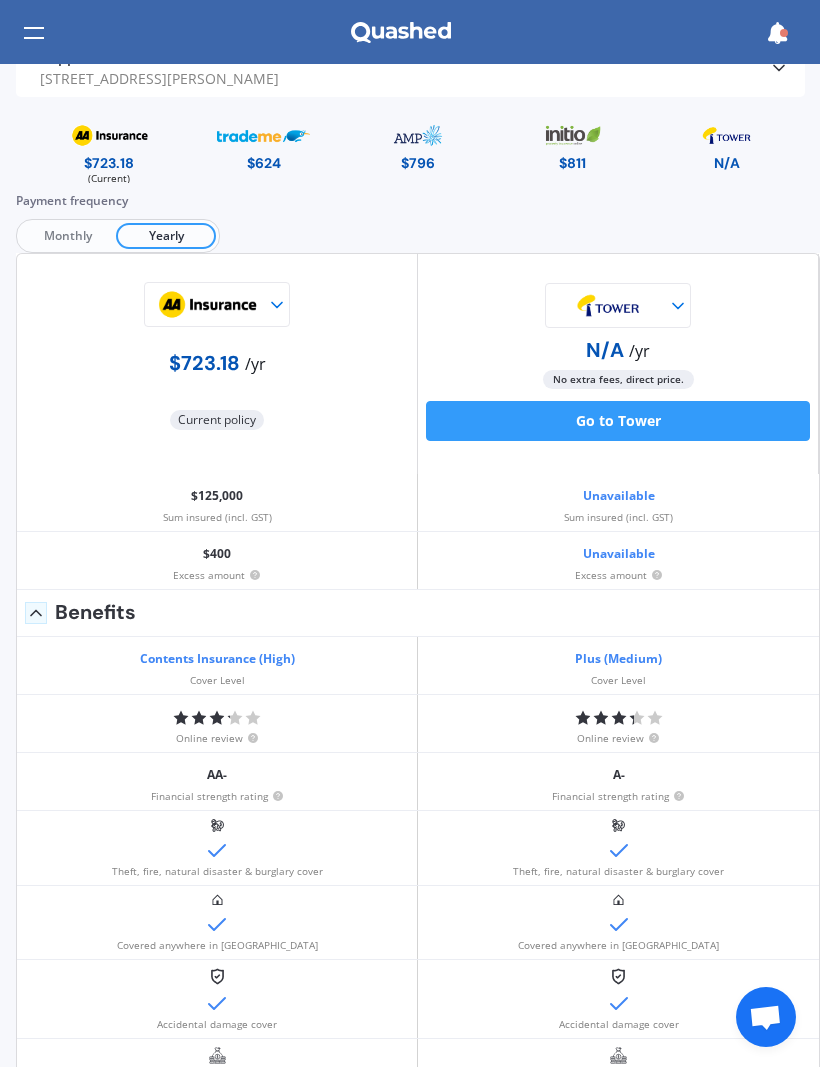 click on "Excess amount" at bounding box center (619, 575) 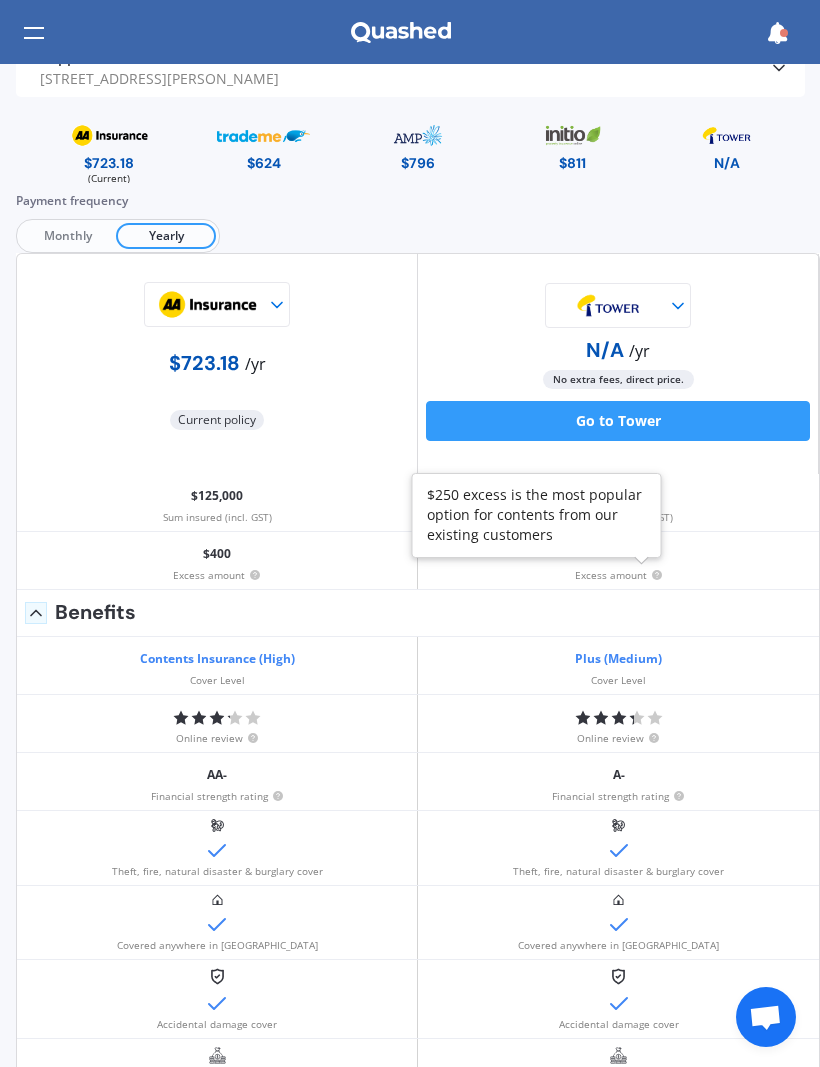 click on "$250 excess is the most popular option for contents from our existing customers" at bounding box center (537, 515) 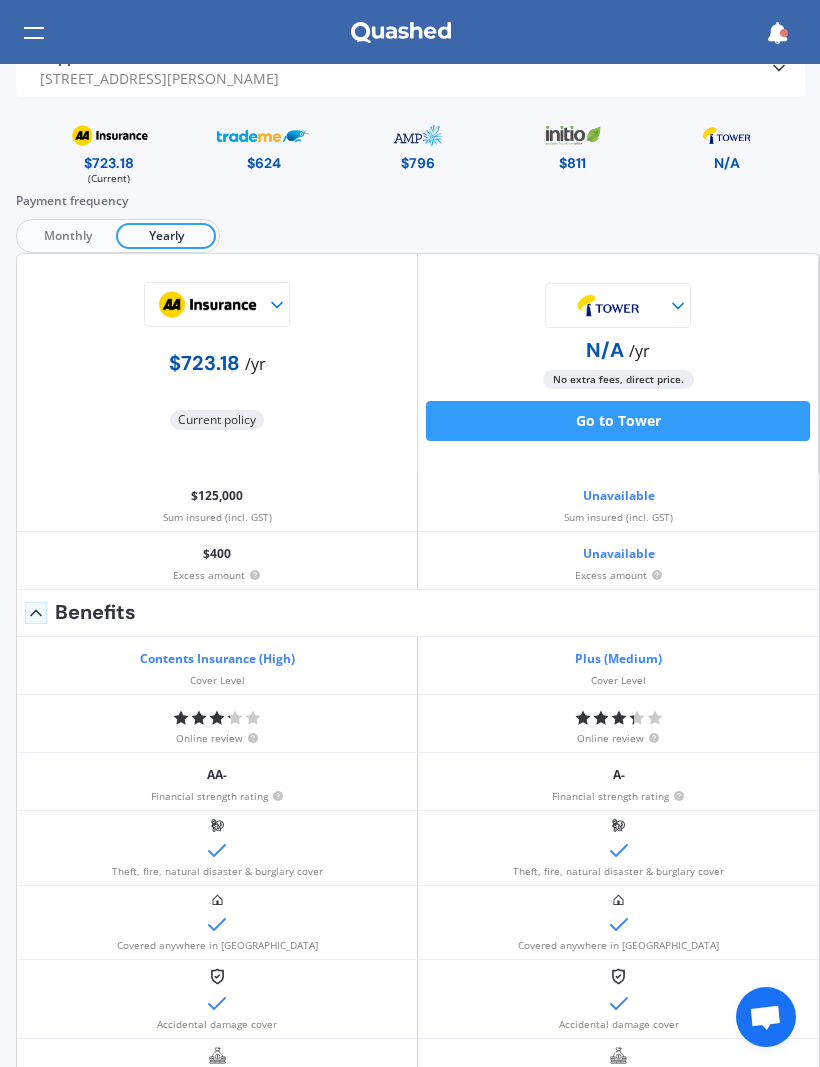 click on "Go to Tower" at bounding box center [618, 421] 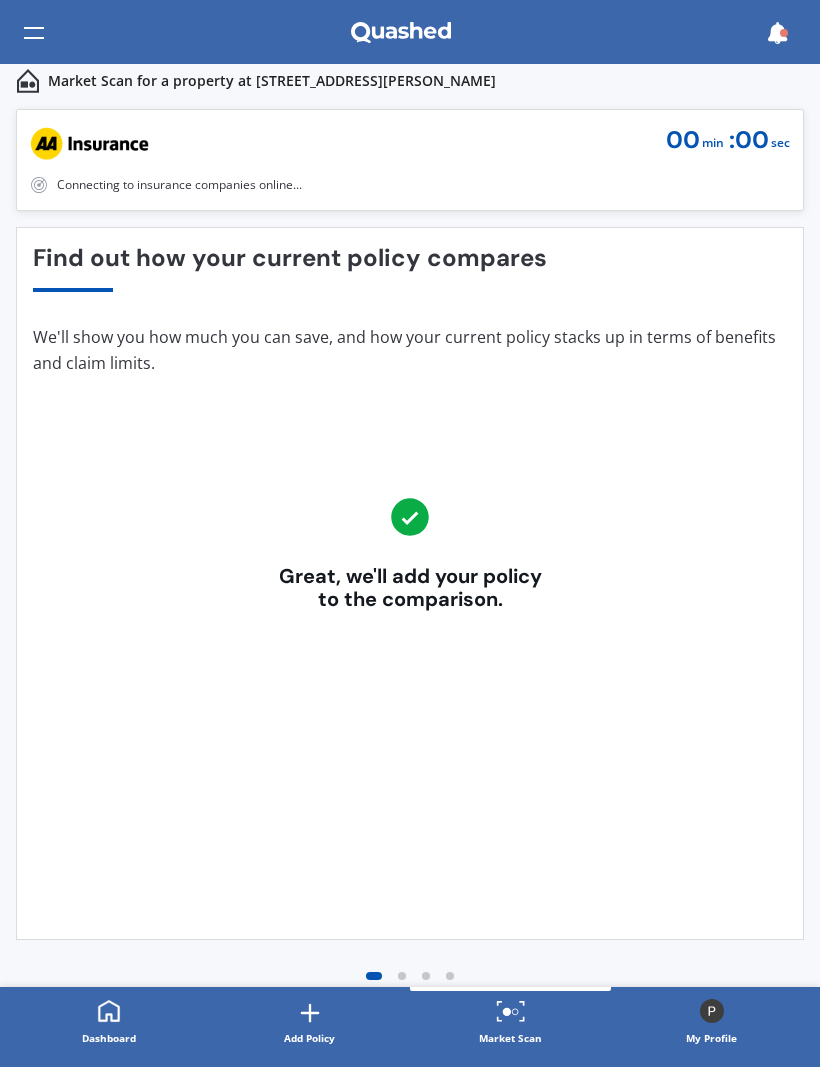 scroll, scrollTop: 0, scrollLeft: 0, axis: both 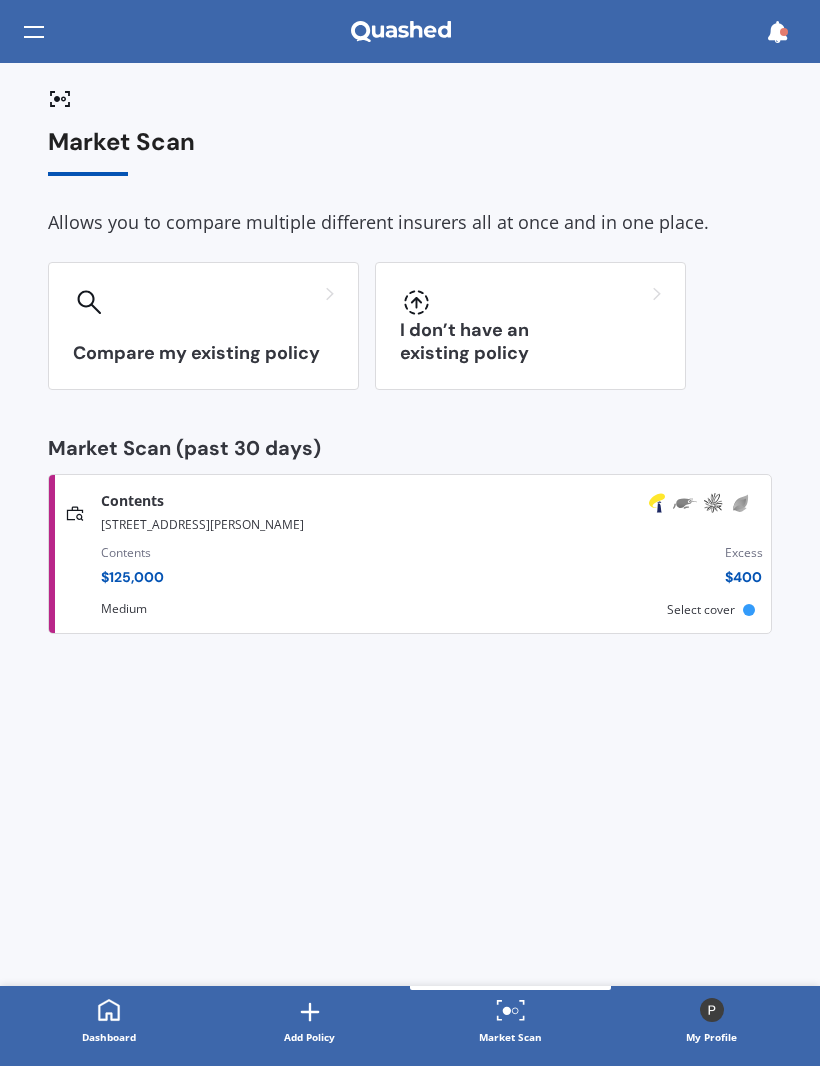 click on "$ 400" at bounding box center [744, 578] 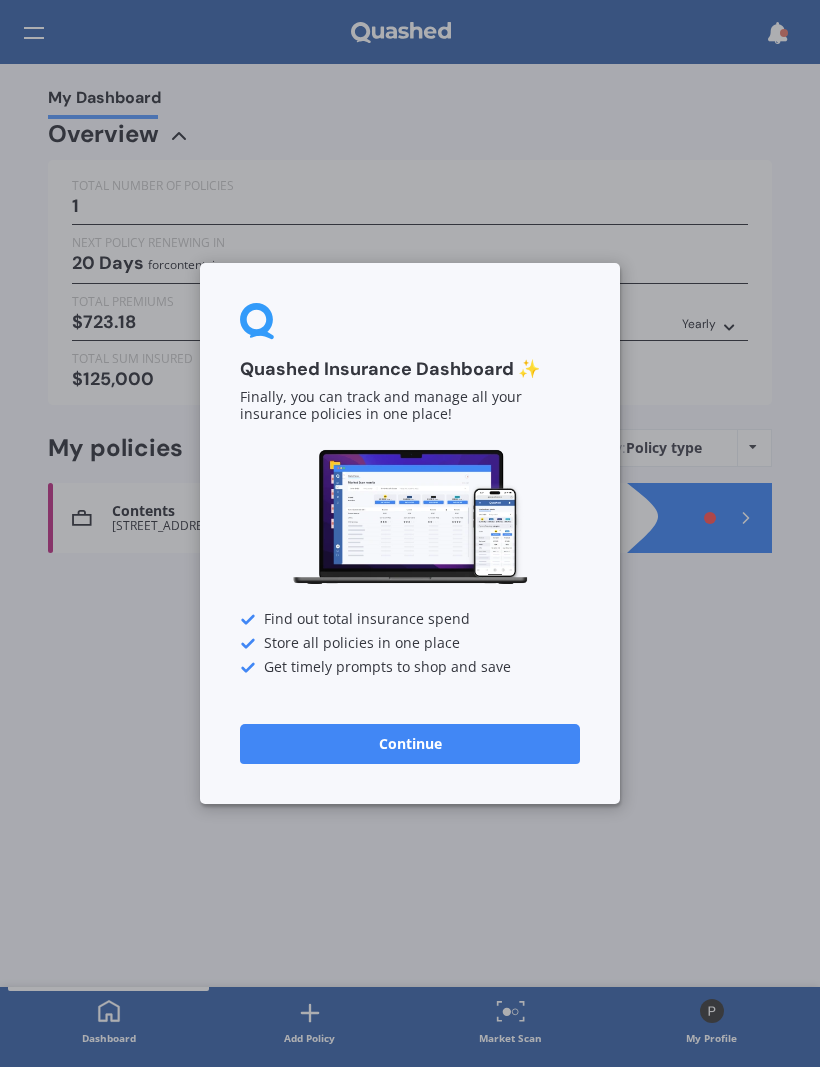 click on "Continue" at bounding box center [410, 744] 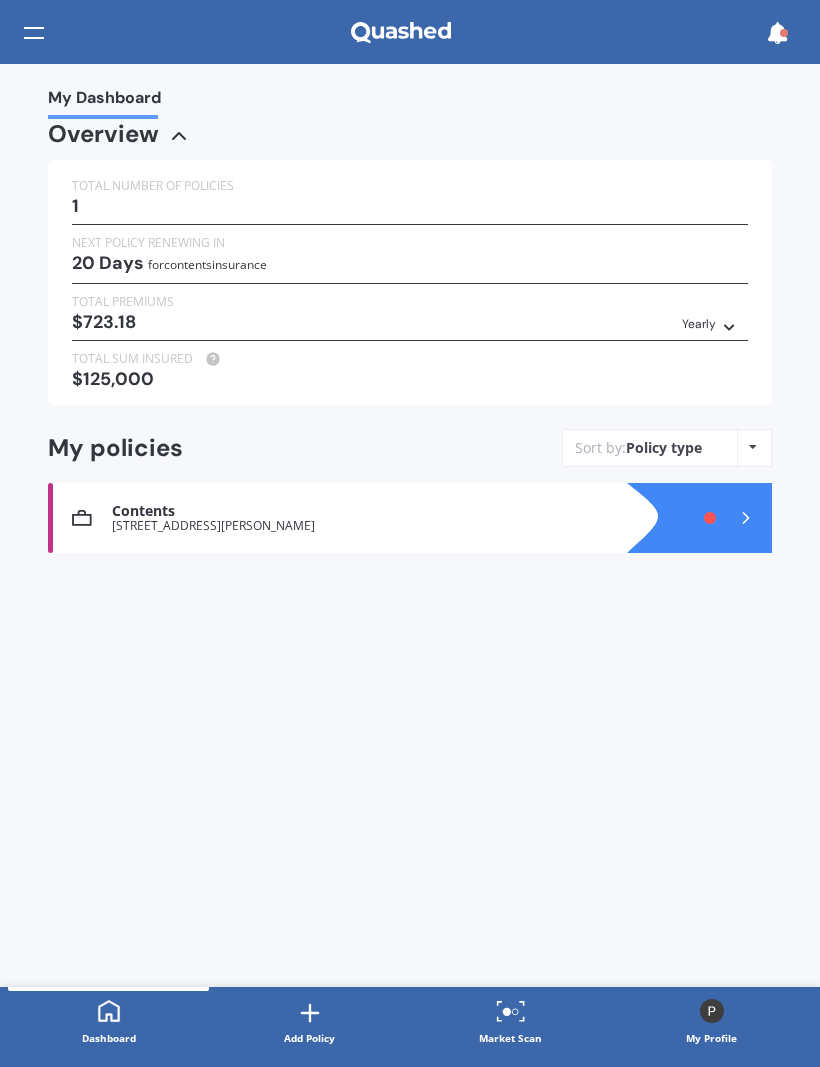 click 